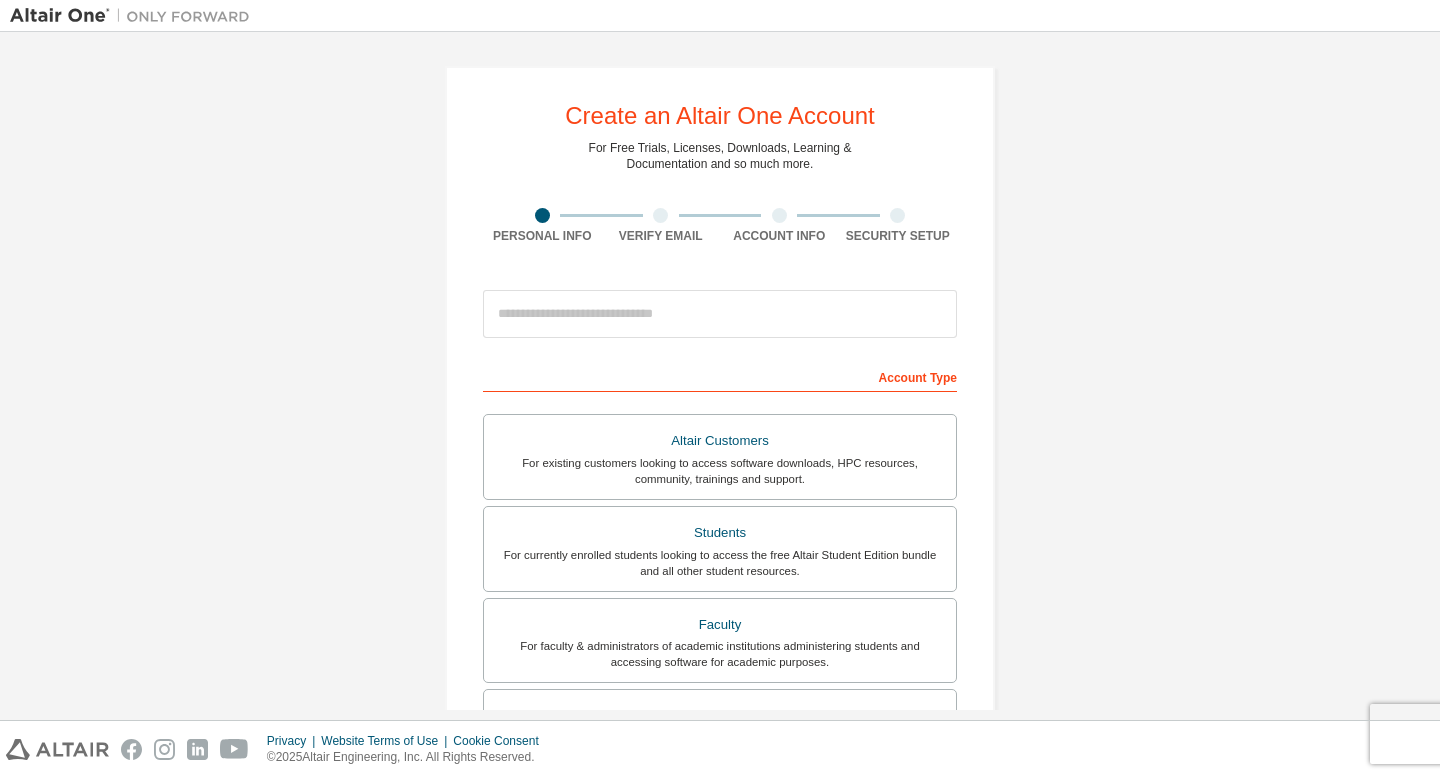 scroll, scrollTop: 0, scrollLeft: 0, axis: both 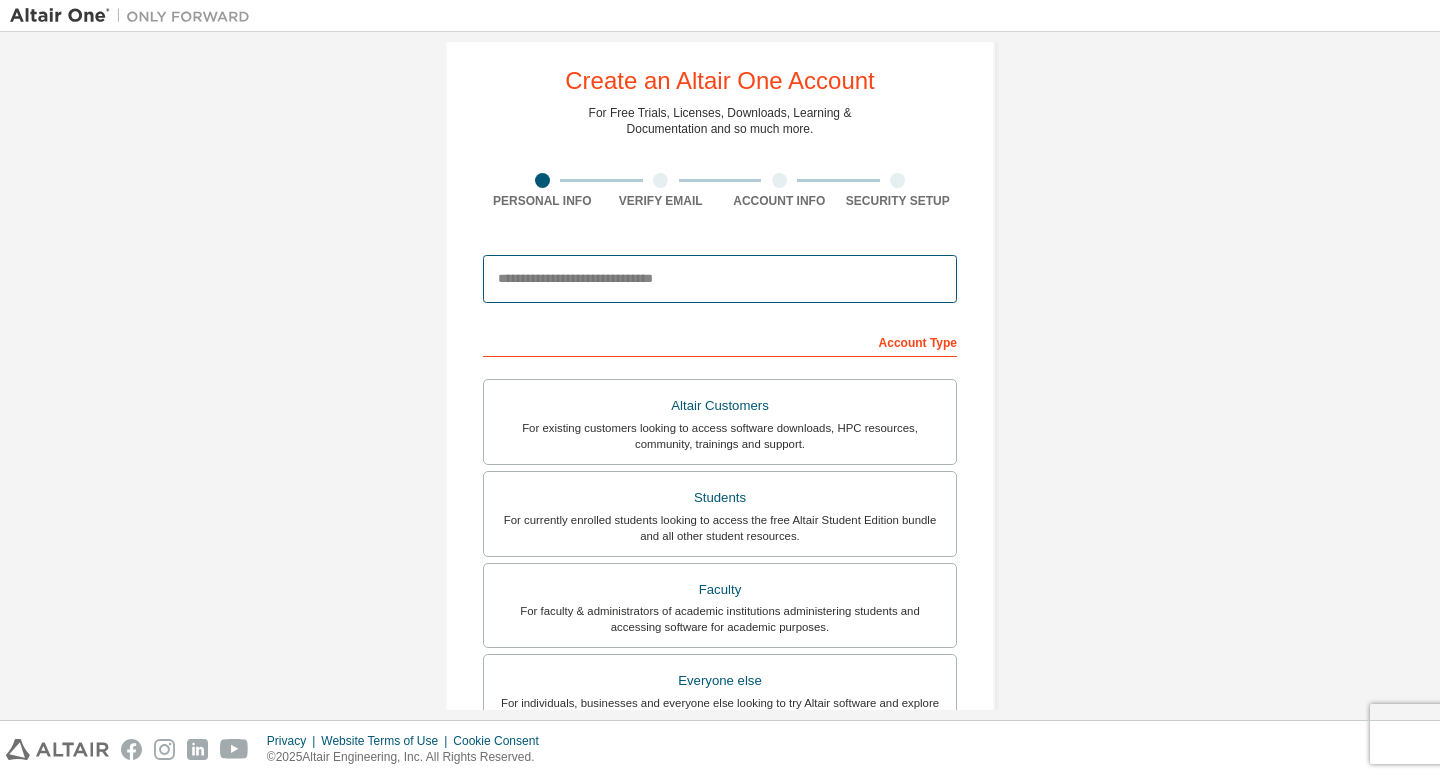 click at bounding box center (720, 279) 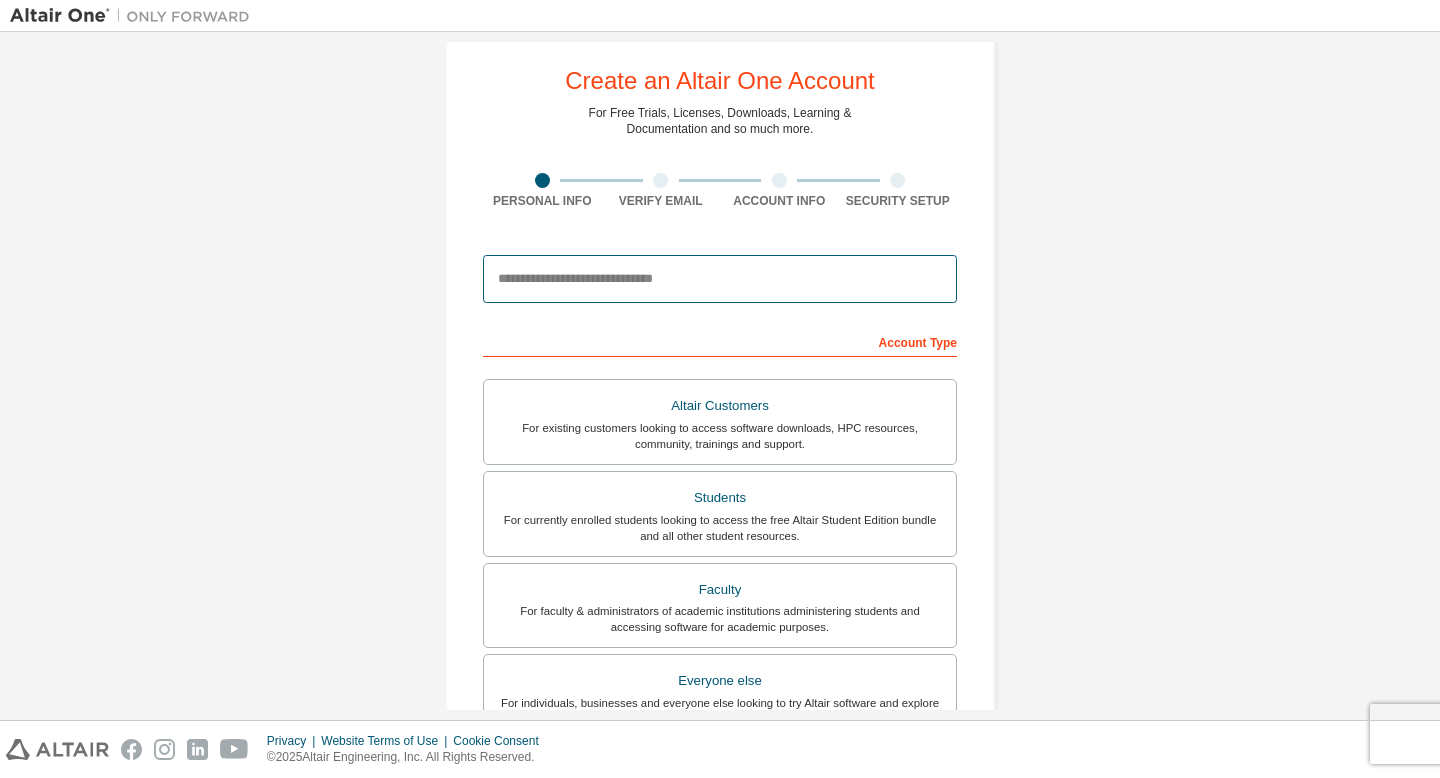 type on "**********" 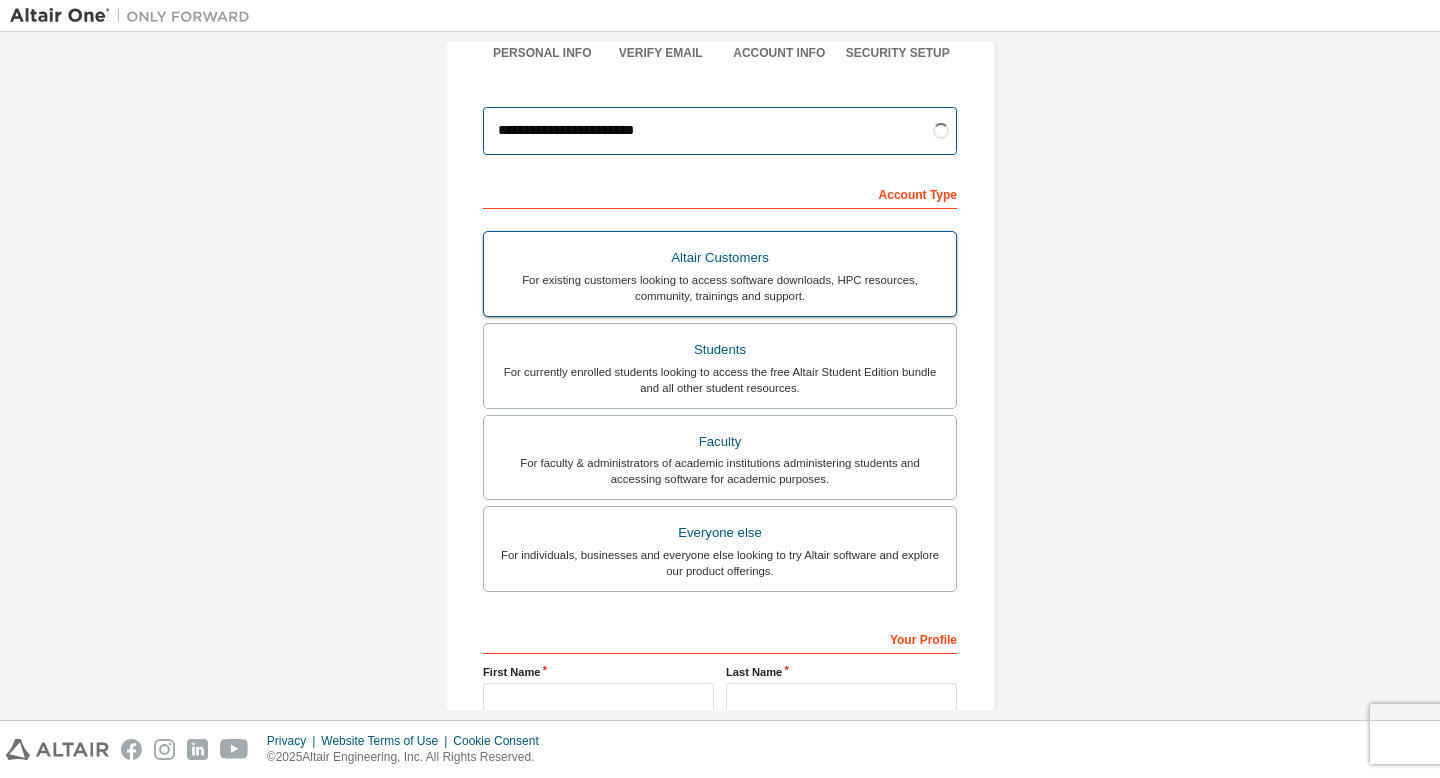 scroll, scrollTop: 196, scrollLeft: 0, axis: vertical 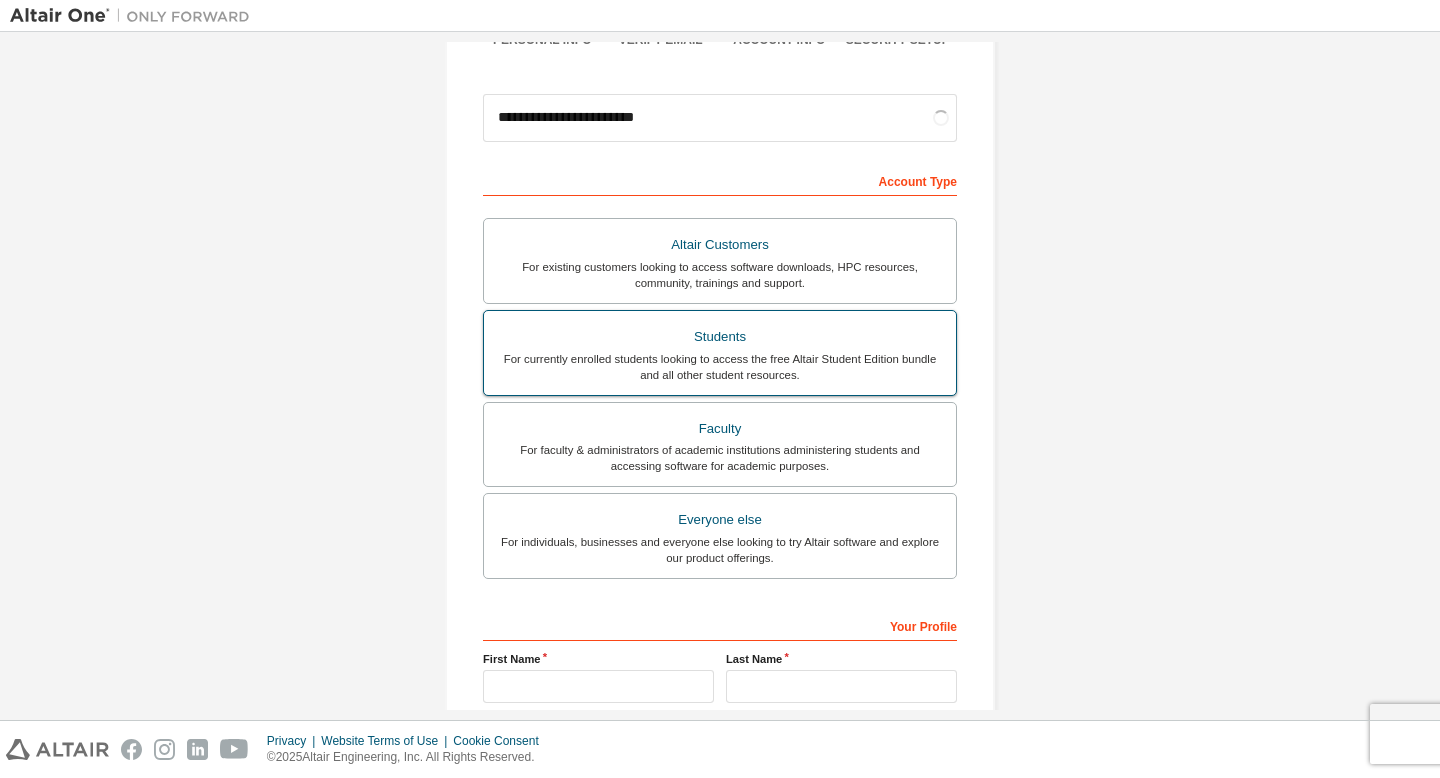 click on "For currently enrolled students looking to access the free Altair Student Edition bundle and all other student resources." at bounding box center (720, 367) 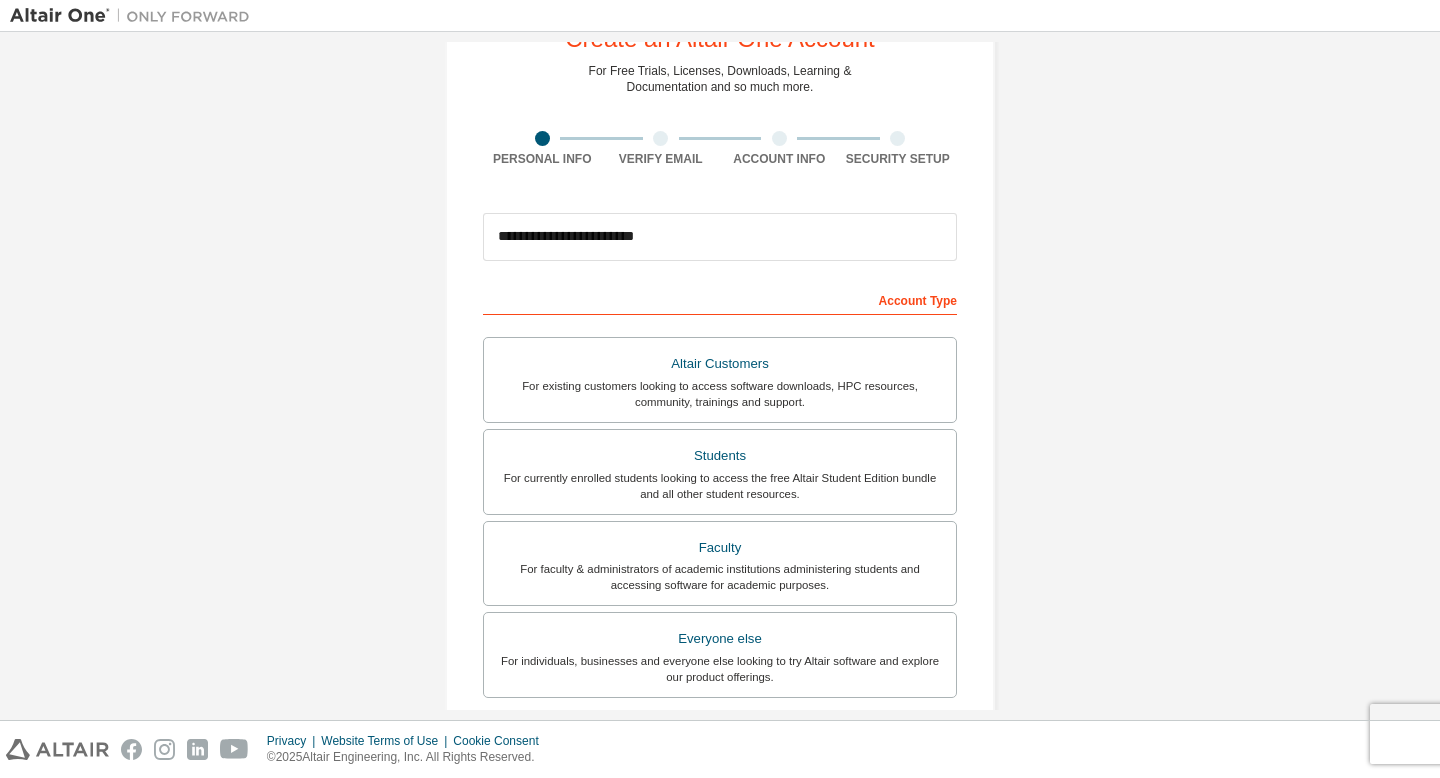 scroll, scrollTop: 74, scrollLeft: 0, axis: vertical 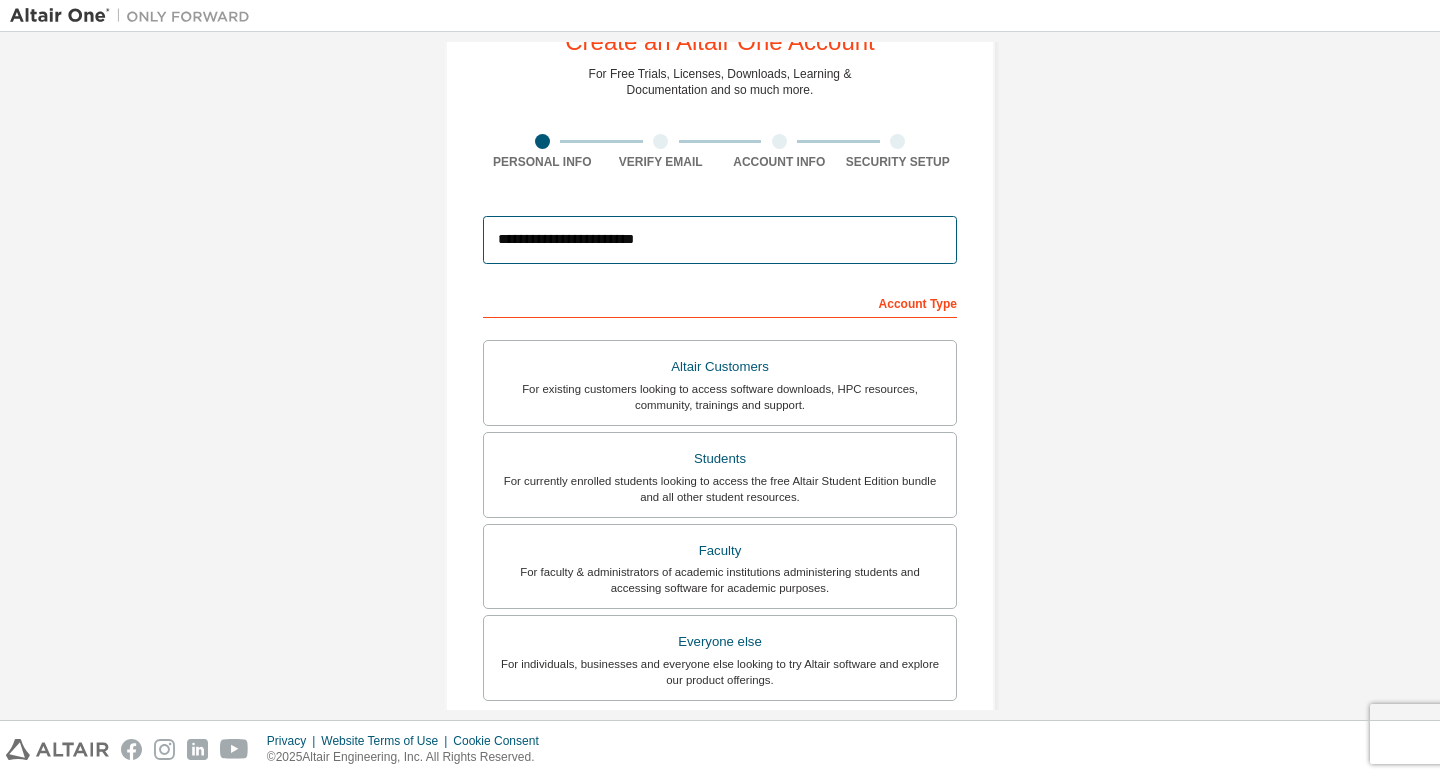 click on "**********" at bounding box center (720, 240) 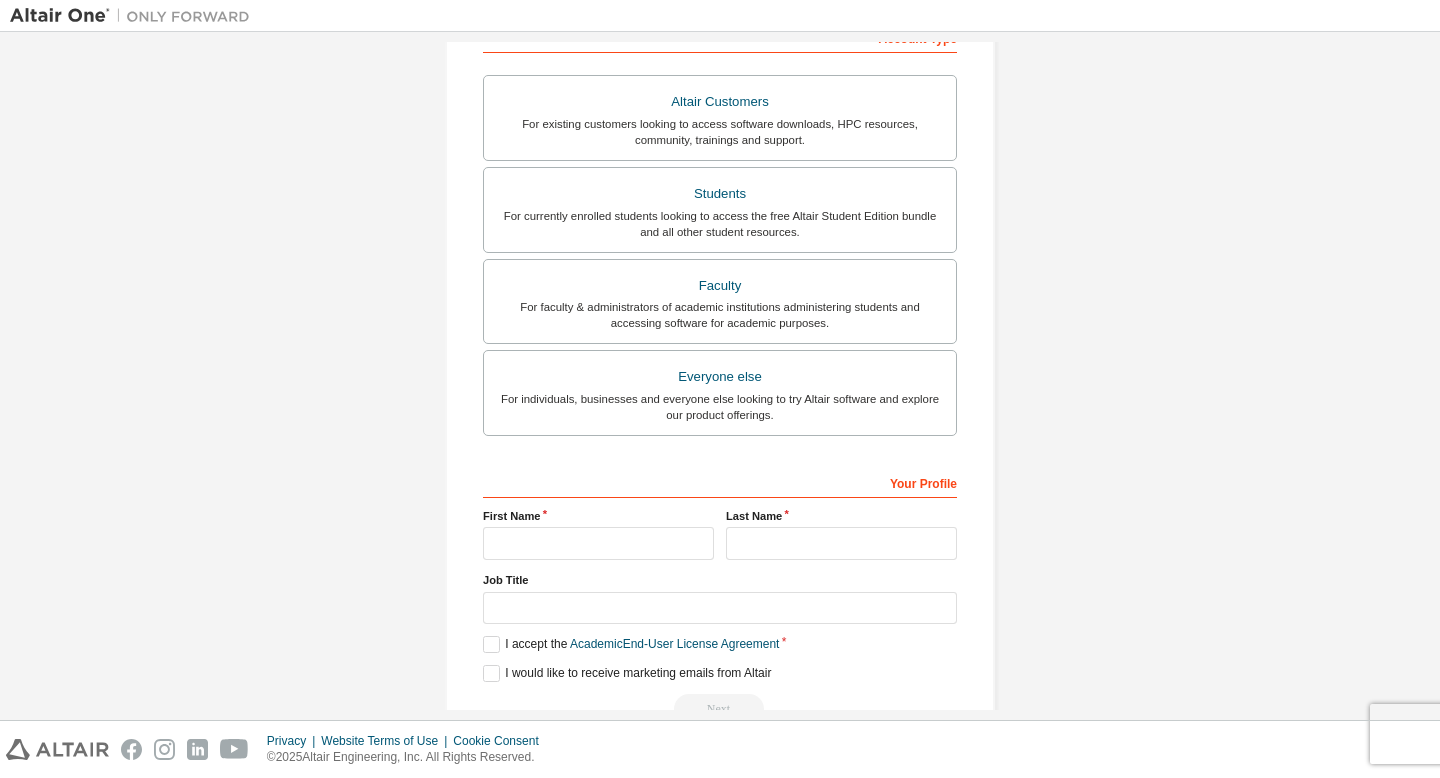 scroll, scrollTop: 347, scrollLeft: 0, axis: vertical 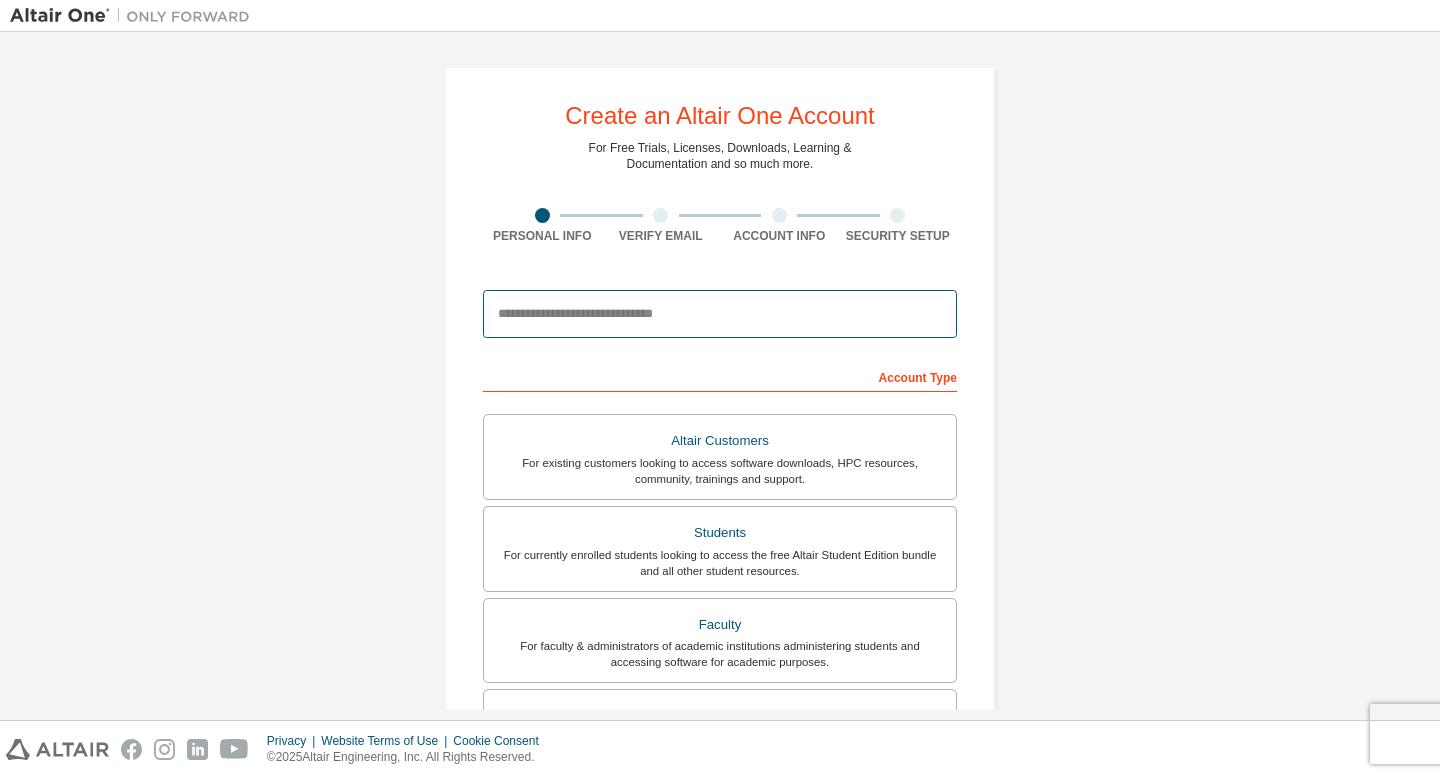 click at bounding box center [720, 314] 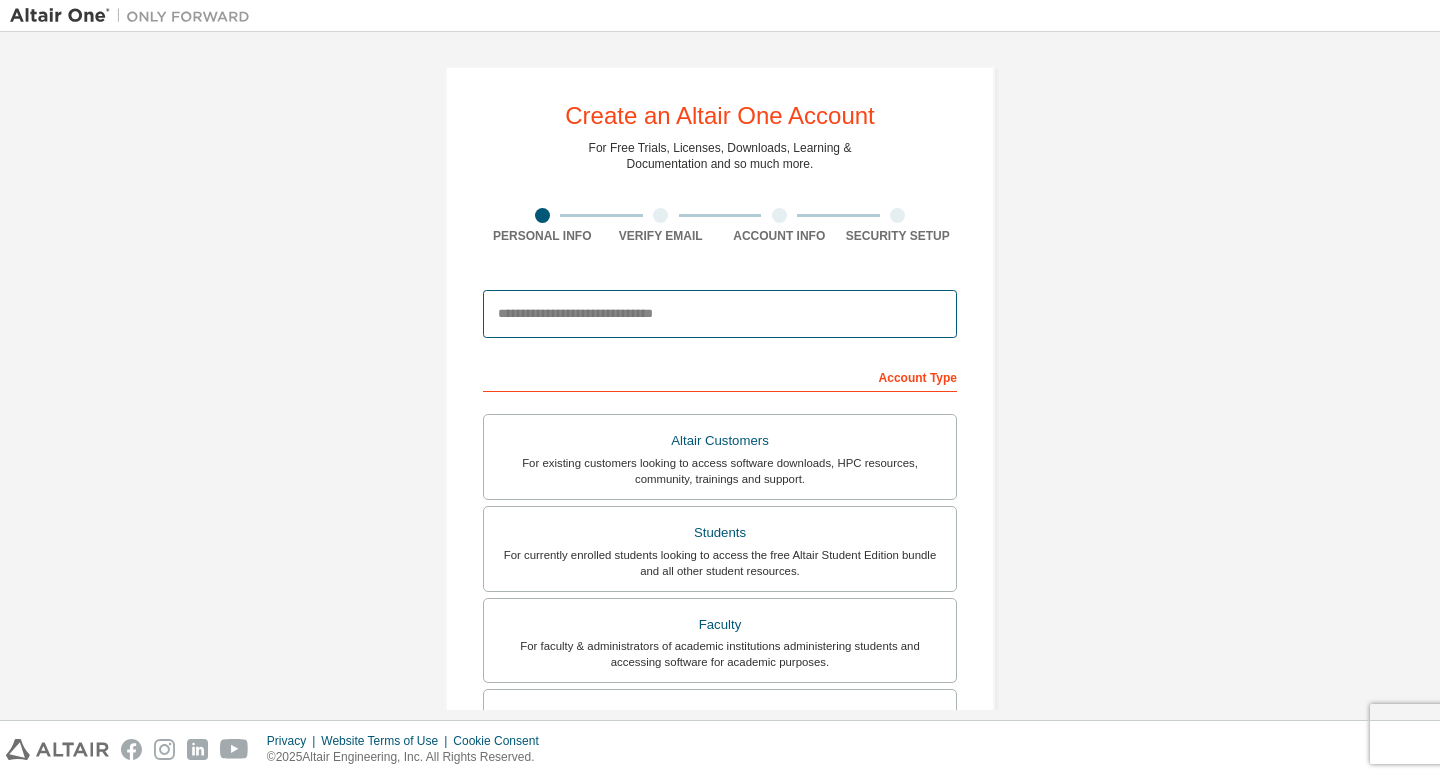 type on "**********" 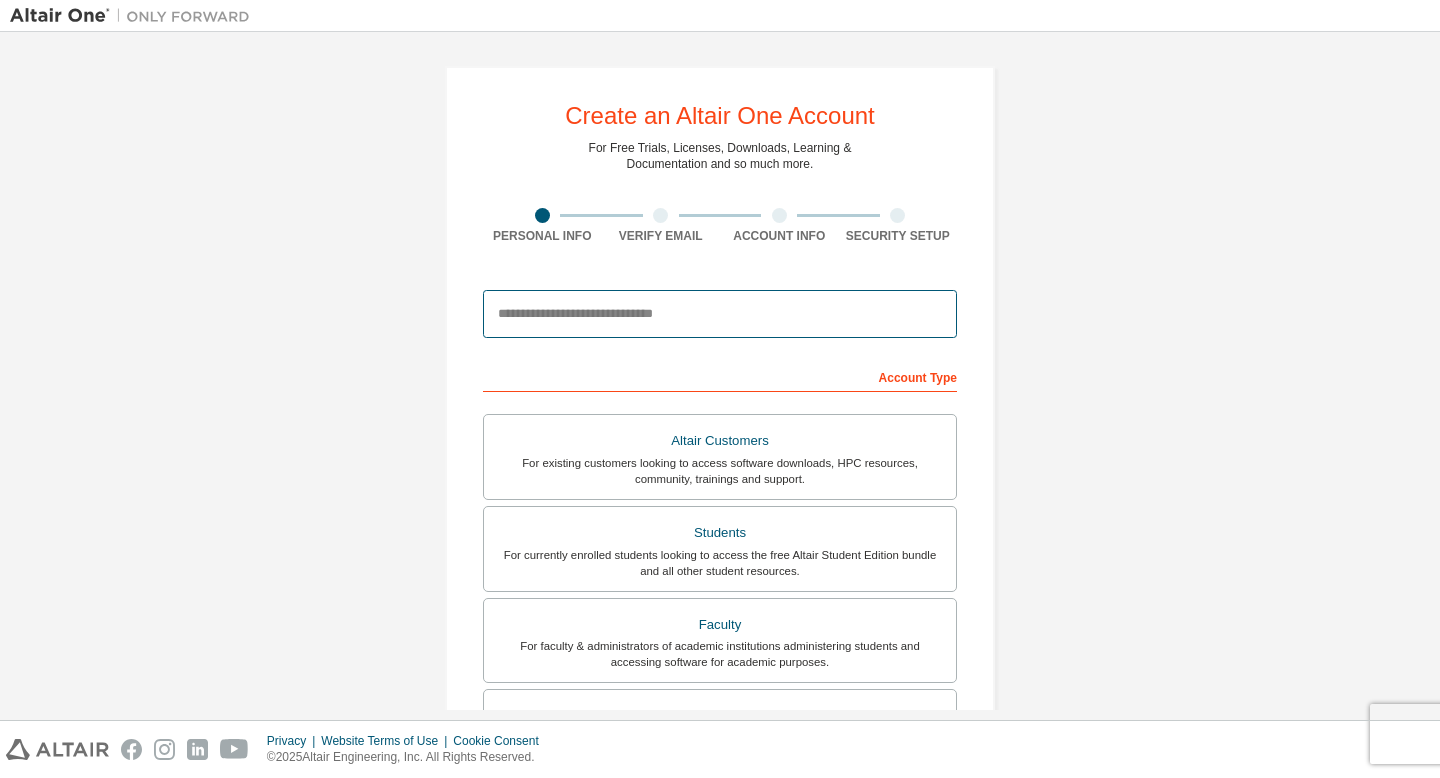 click at bounding box center [720, 314] 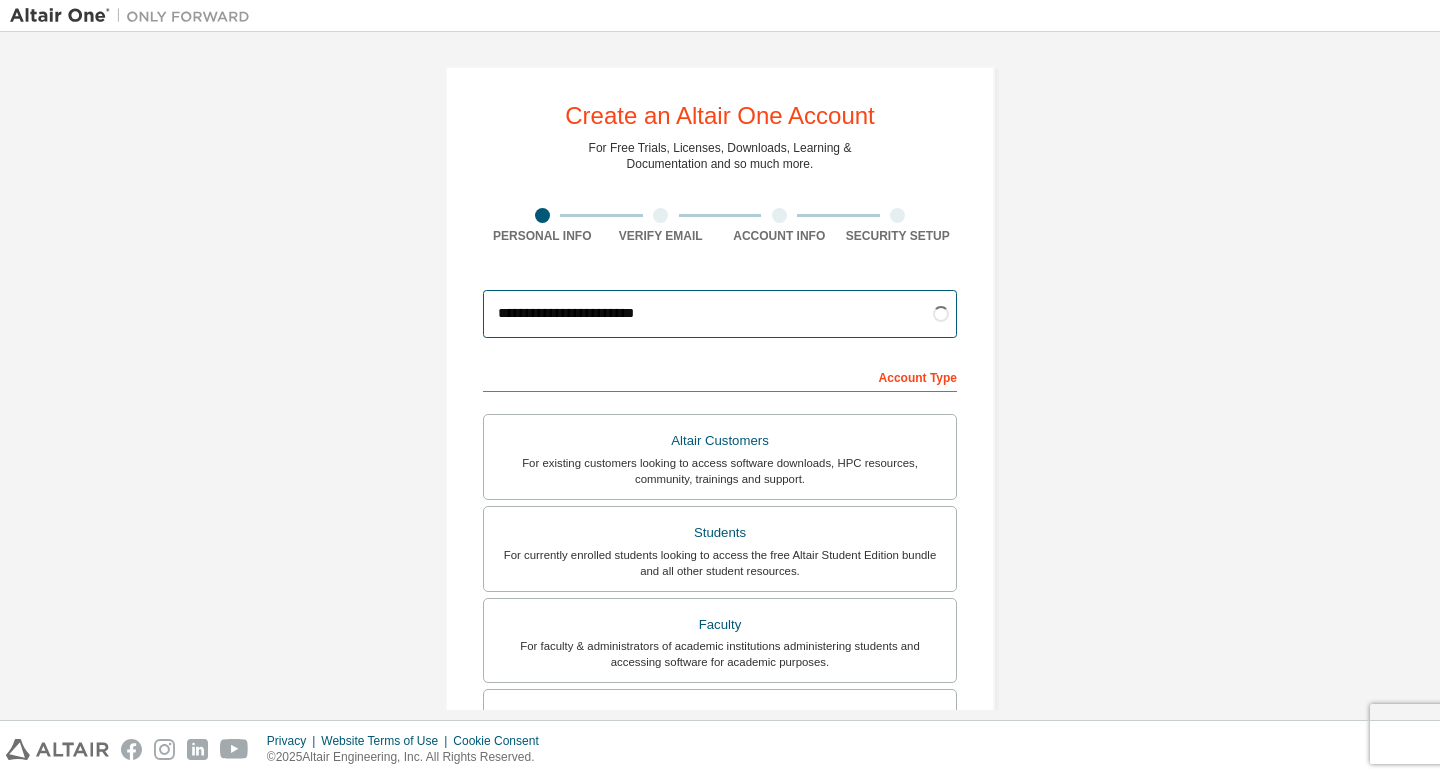 type on "**********" 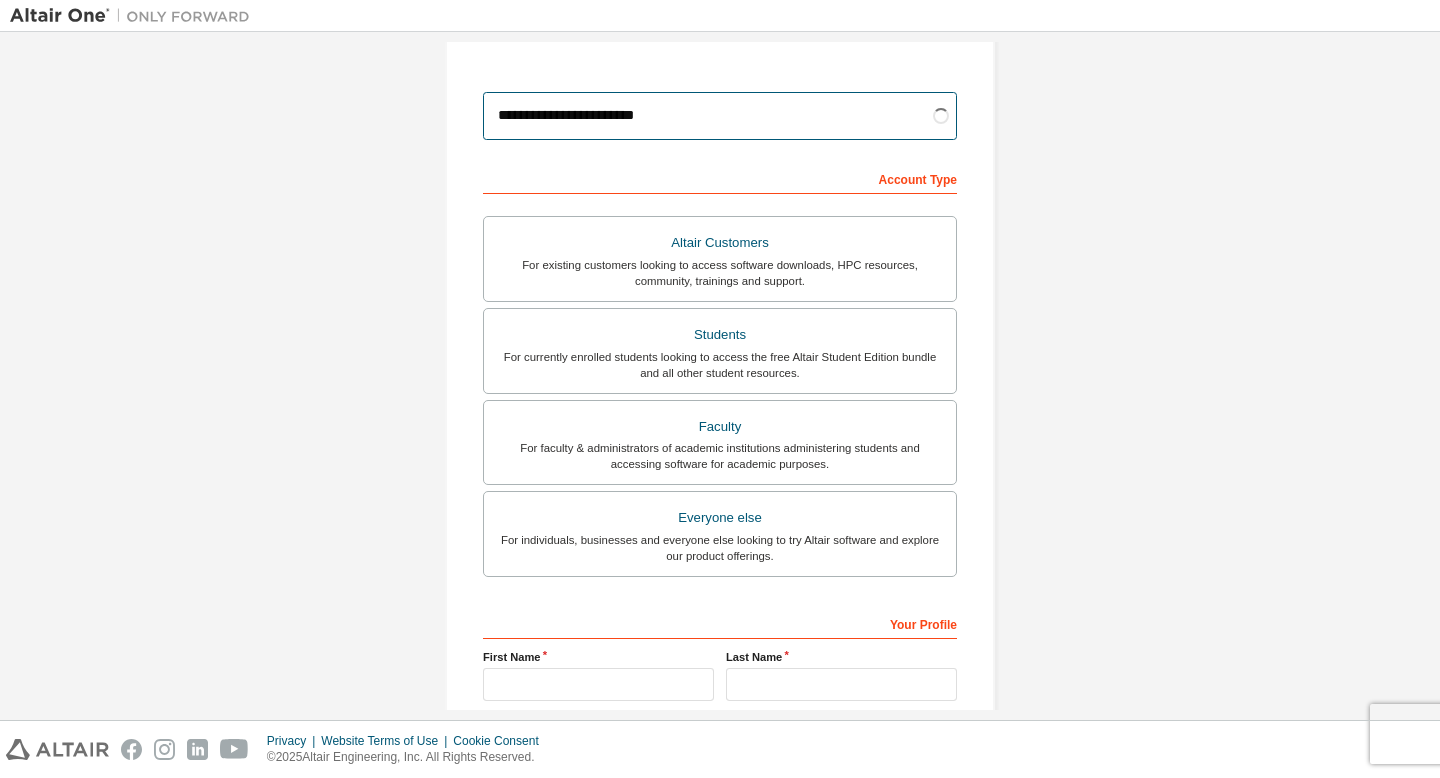 scroll, scrollTop: 220, scrollLeft: 0, axis: vertical 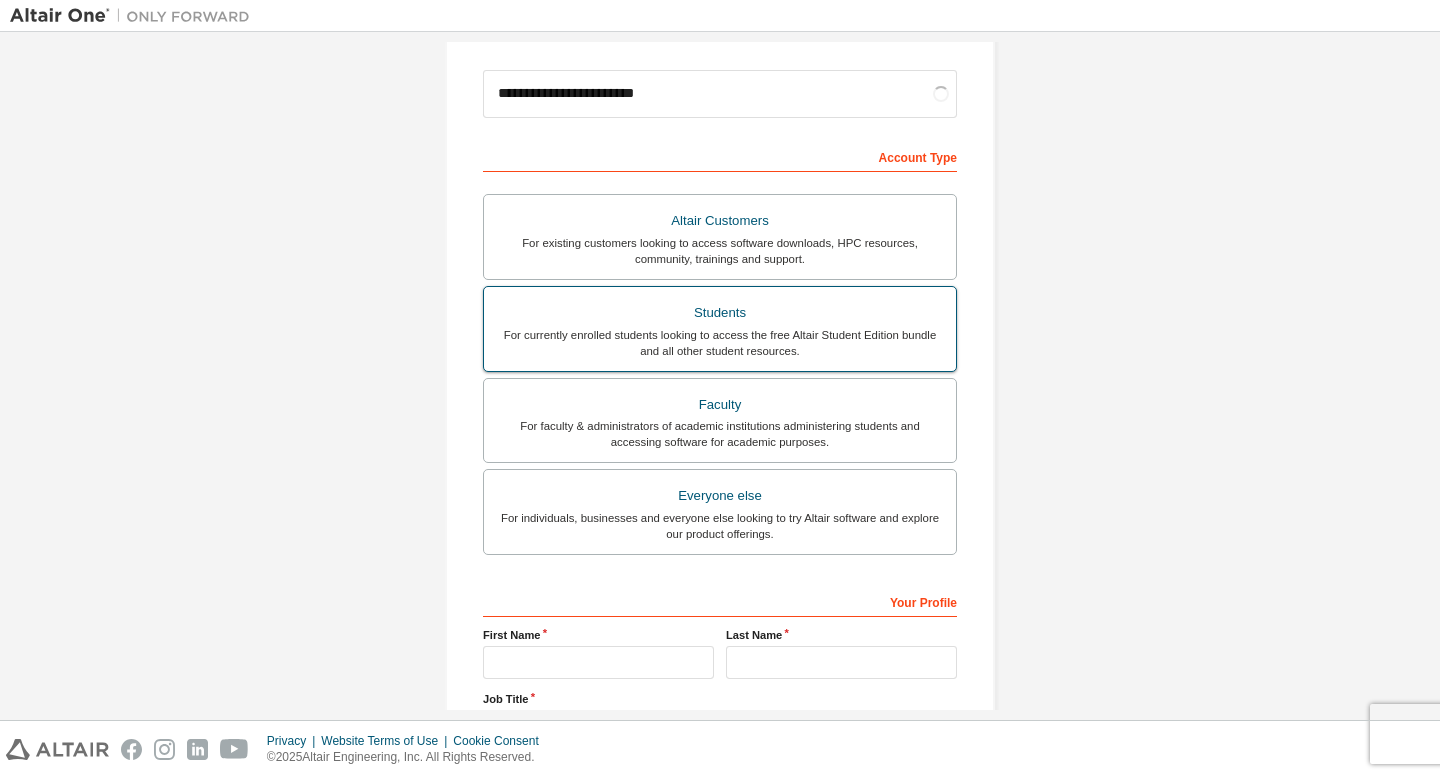 click on "For currently enrolled students looking to access the free Altair Student Edition bundle and all other student resources." at bounding box center (720, 343) 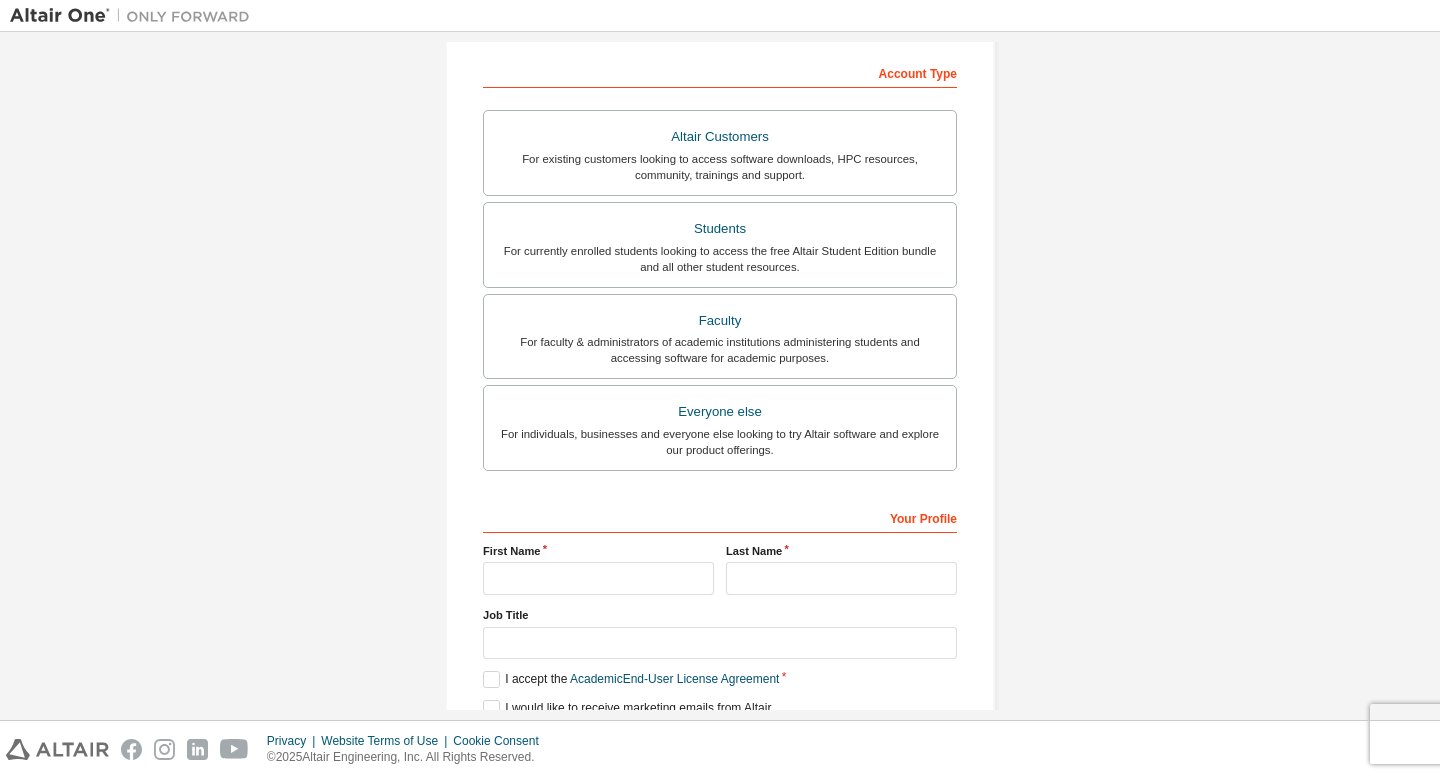 scroll, scrollTop: 391, scrollLeft: 0, axis: vertical 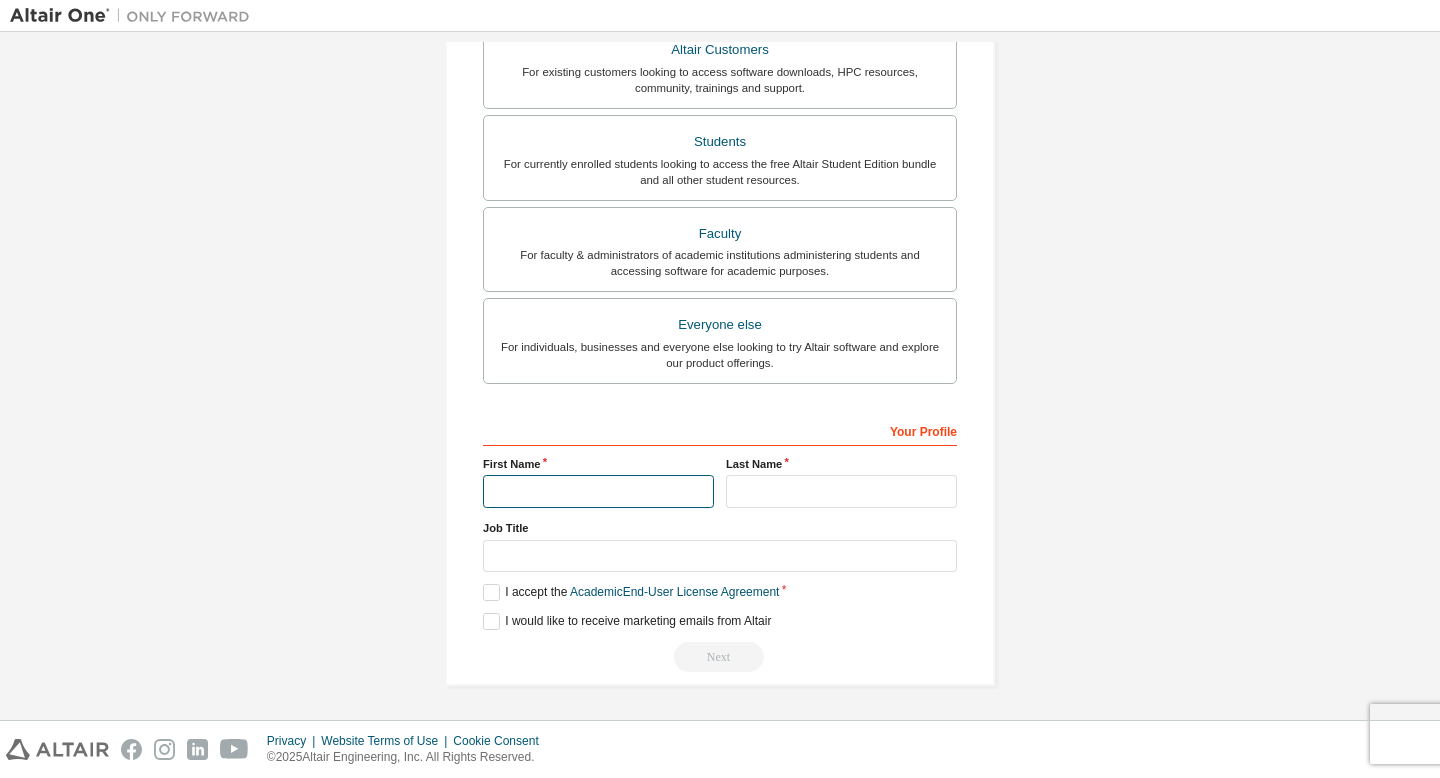click at bounding box center (598, 491) 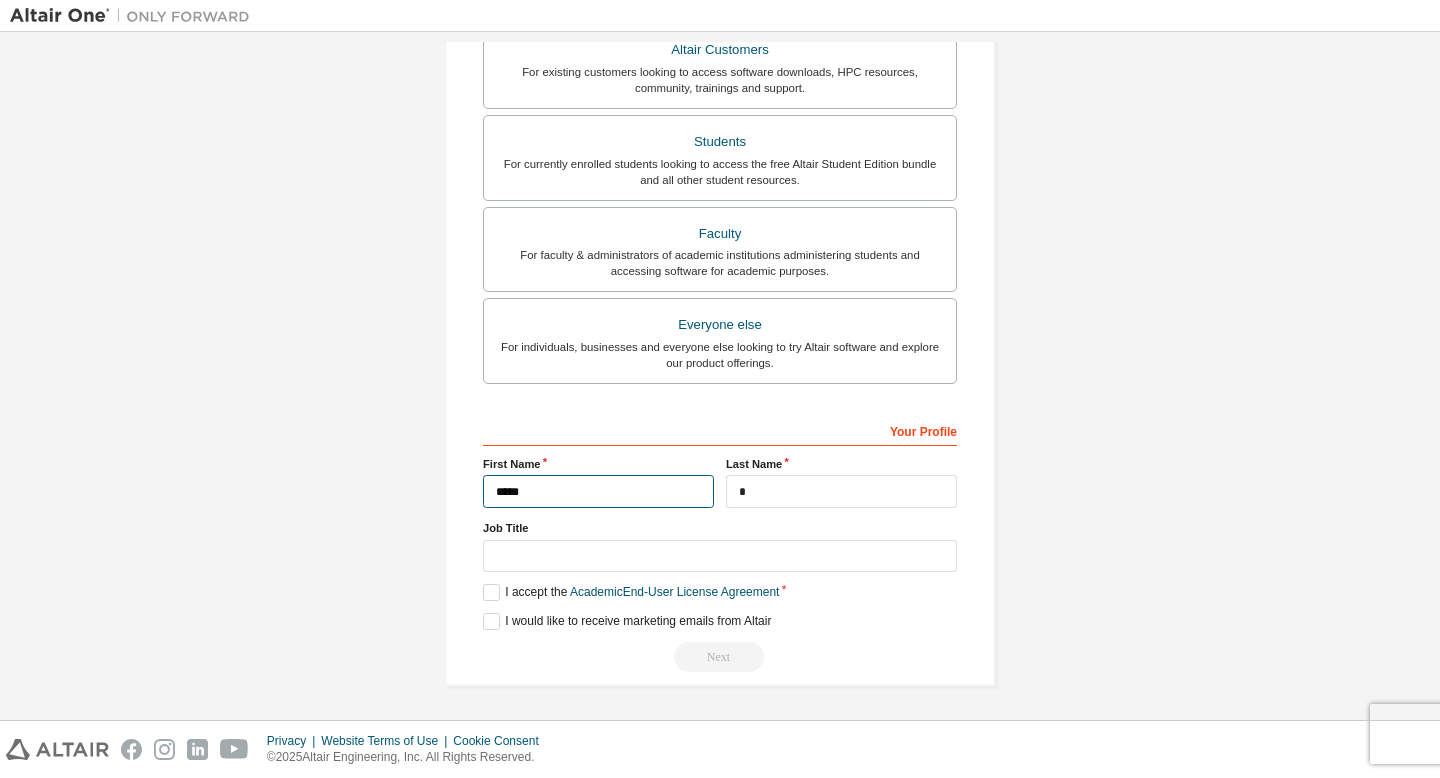 click on "*****" at bounding box center (598, 491) 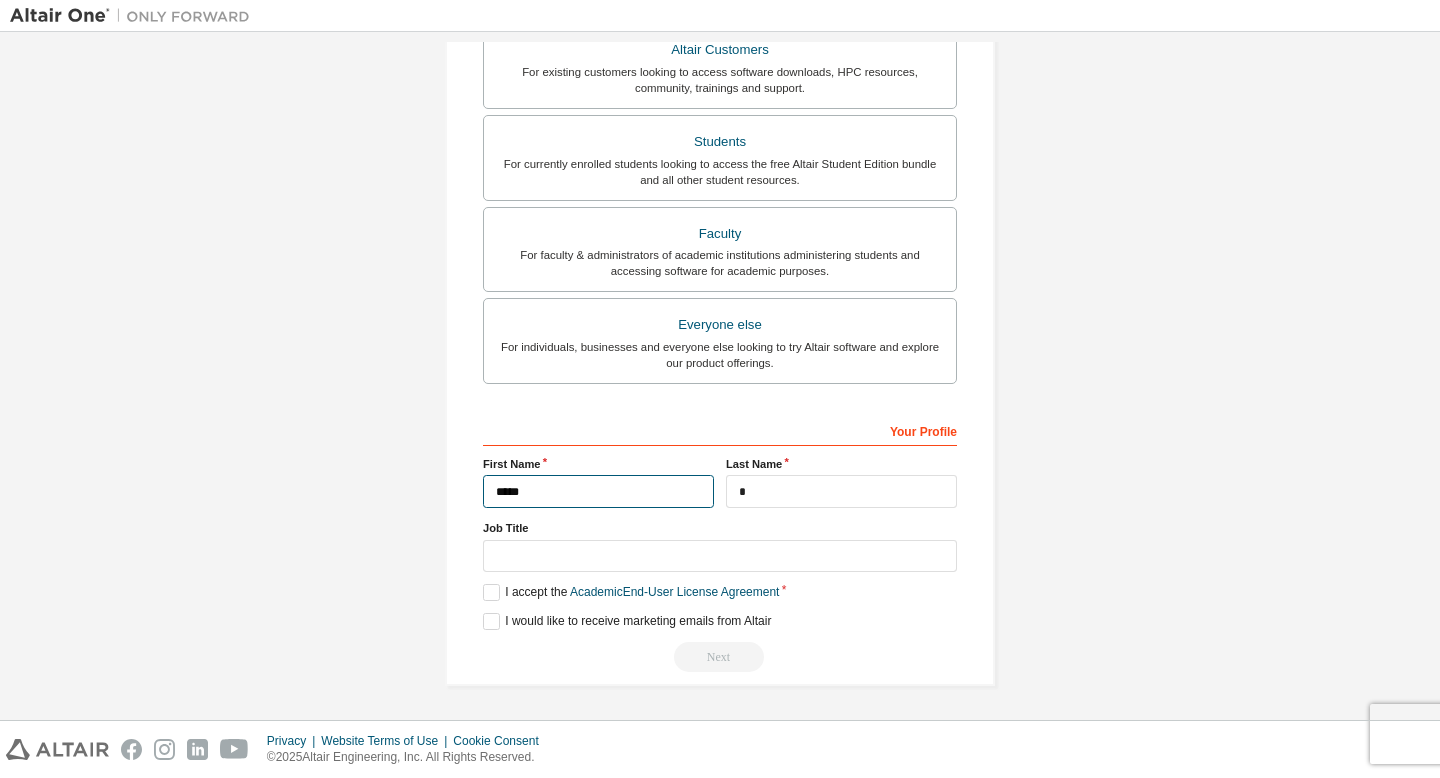 click on "*****" at bounding box center [598, 491] 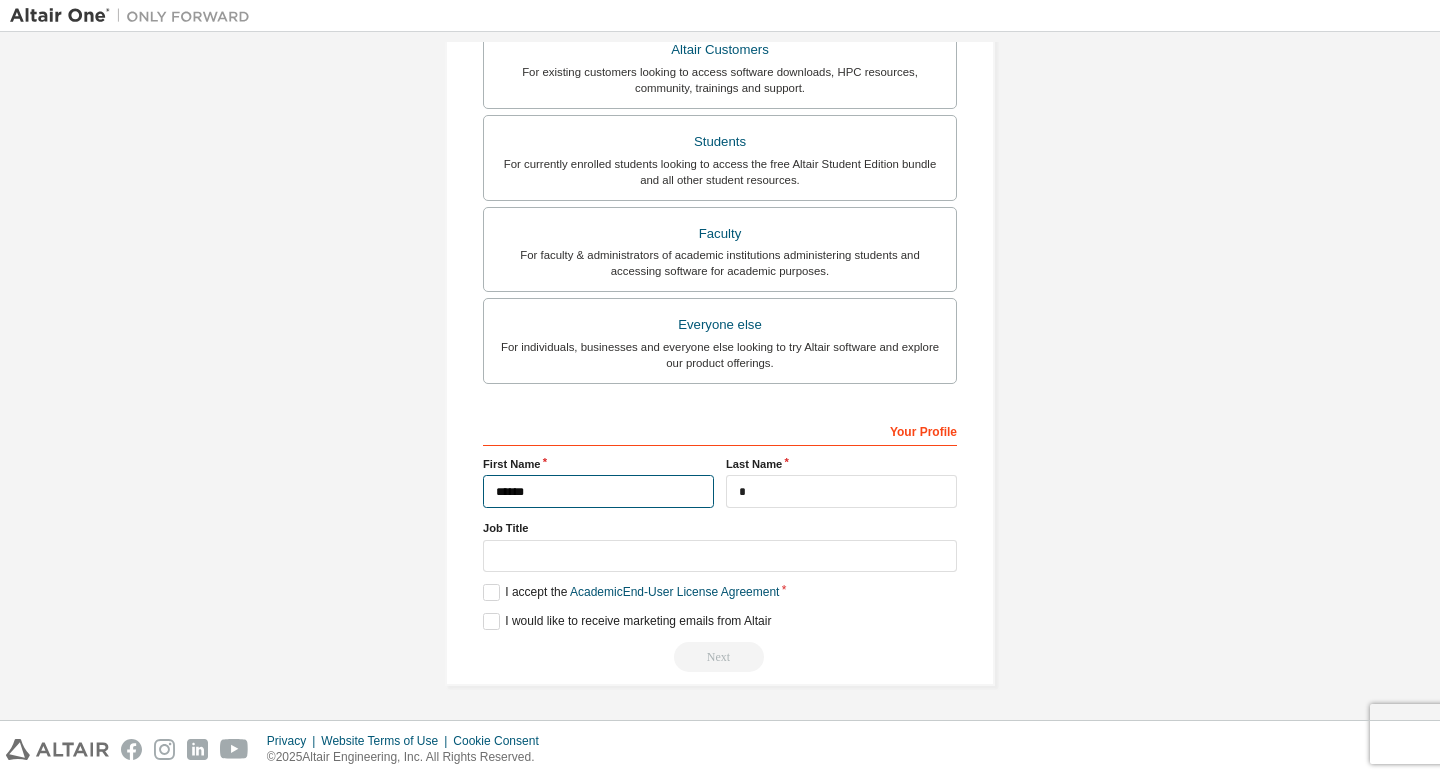 type on "*****" 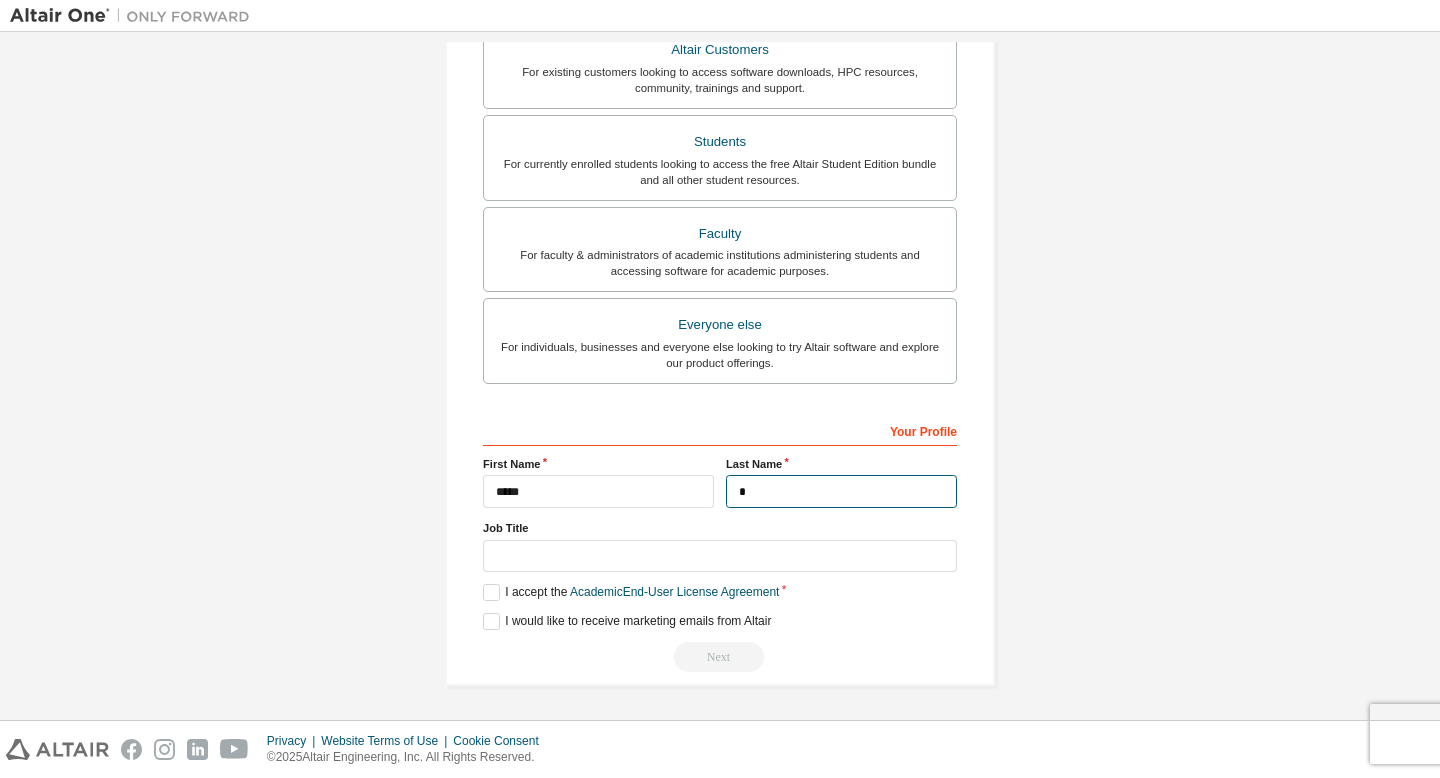 click on "*" at bounding box center (841, 491) 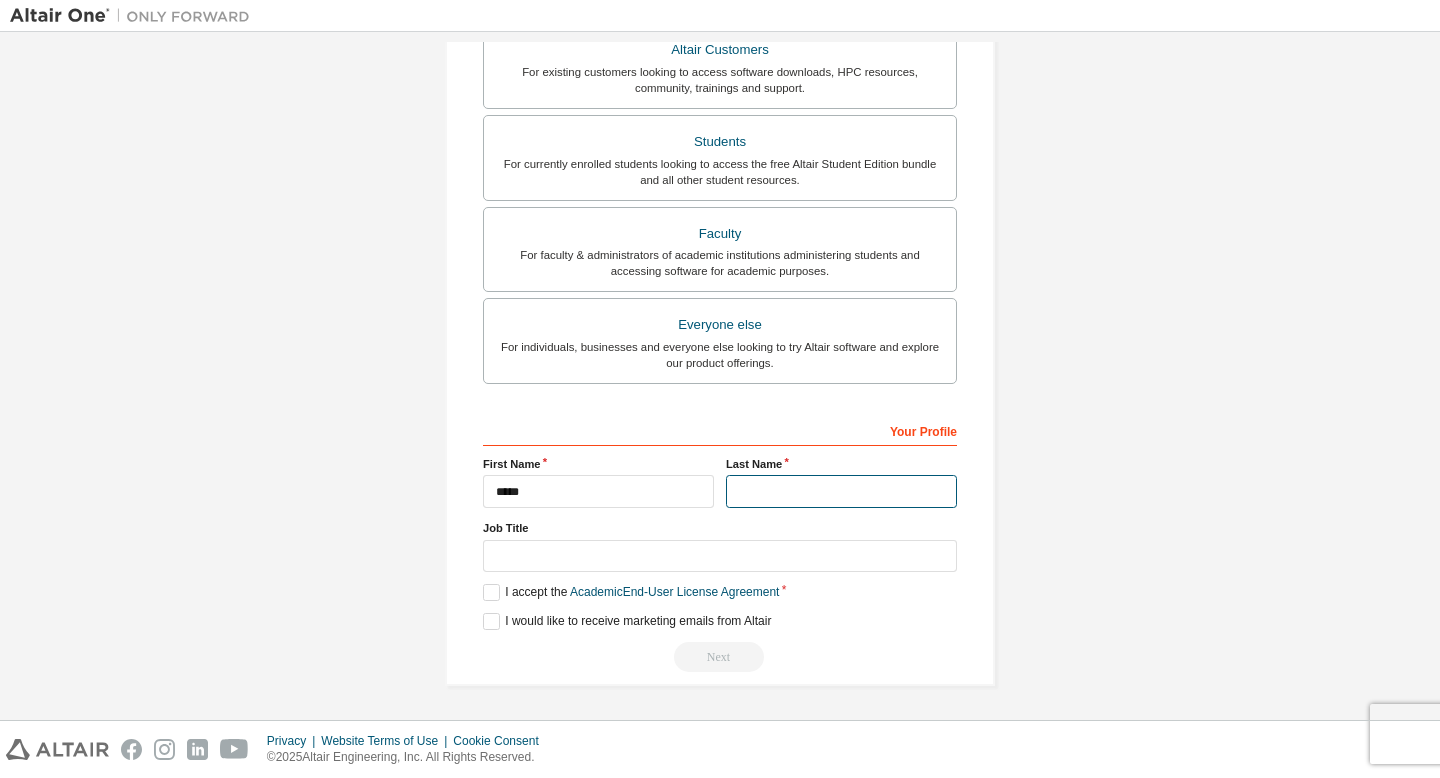 type on "*" 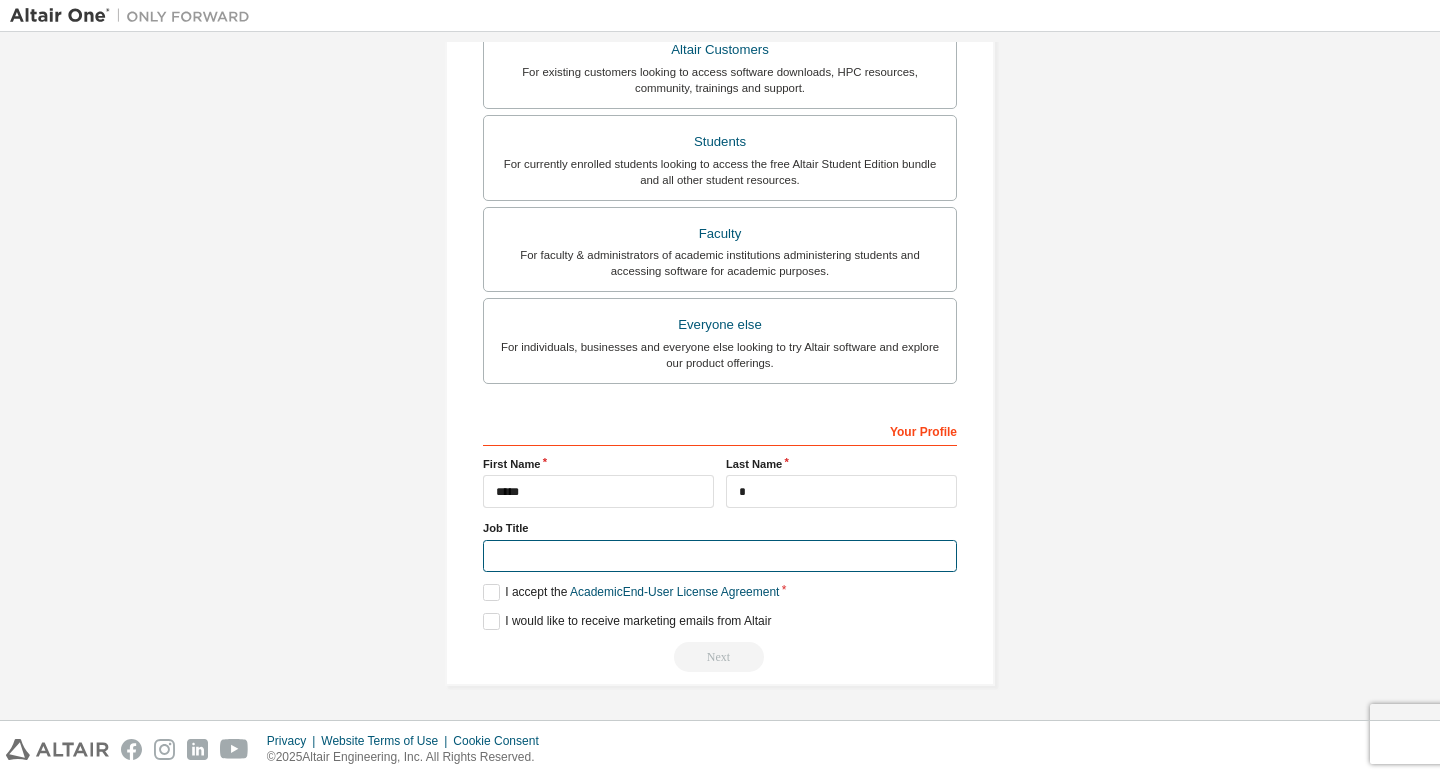 click at bounding box center [720, 556] 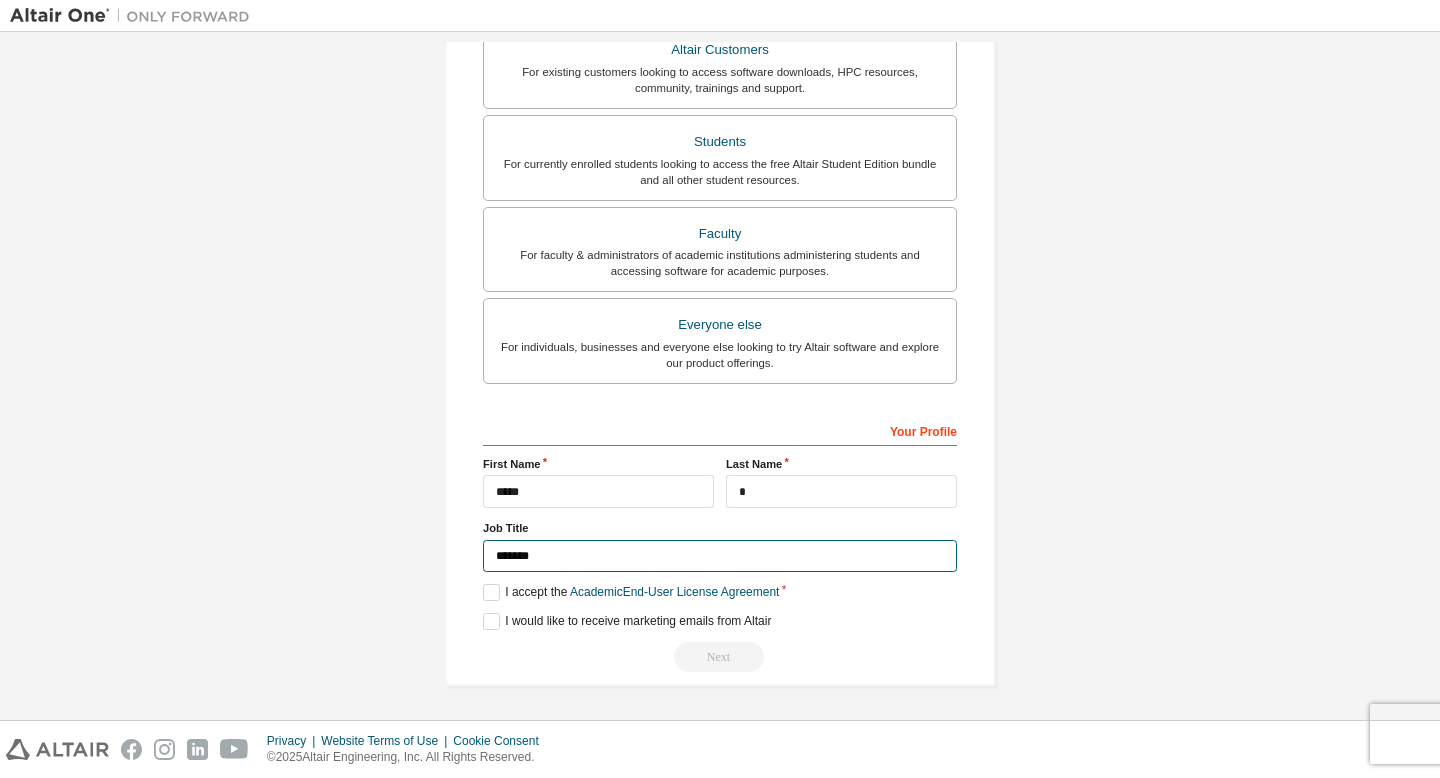 type on "*******" 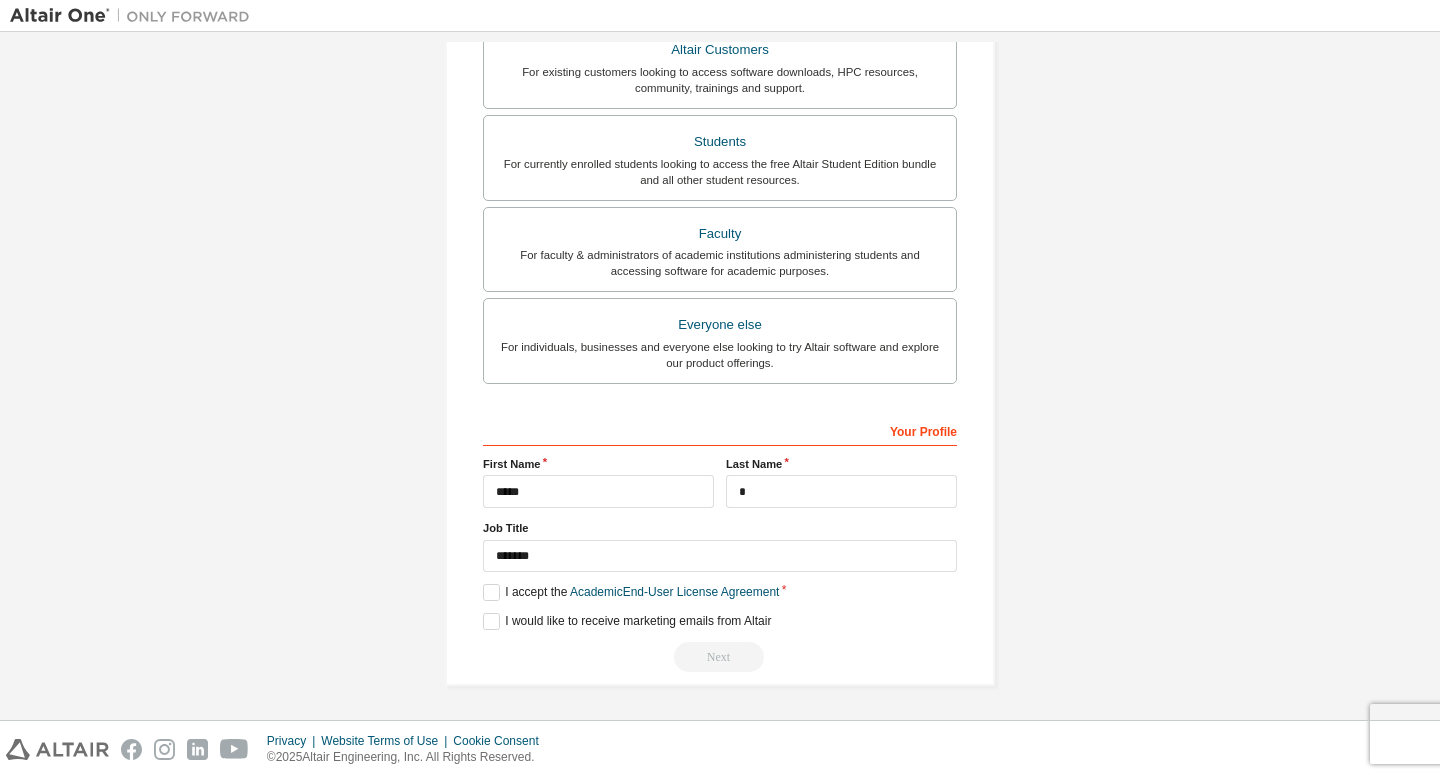 click on "Your Profile First Name ***** Last Name * Job Title ******* Please provide State/Province to help us route sales and support resources to you more efficiently. I accept the   Academic   End-User License Agreement I would like to receive marketing emails from Altair Next" at bounding box center [720, 543] 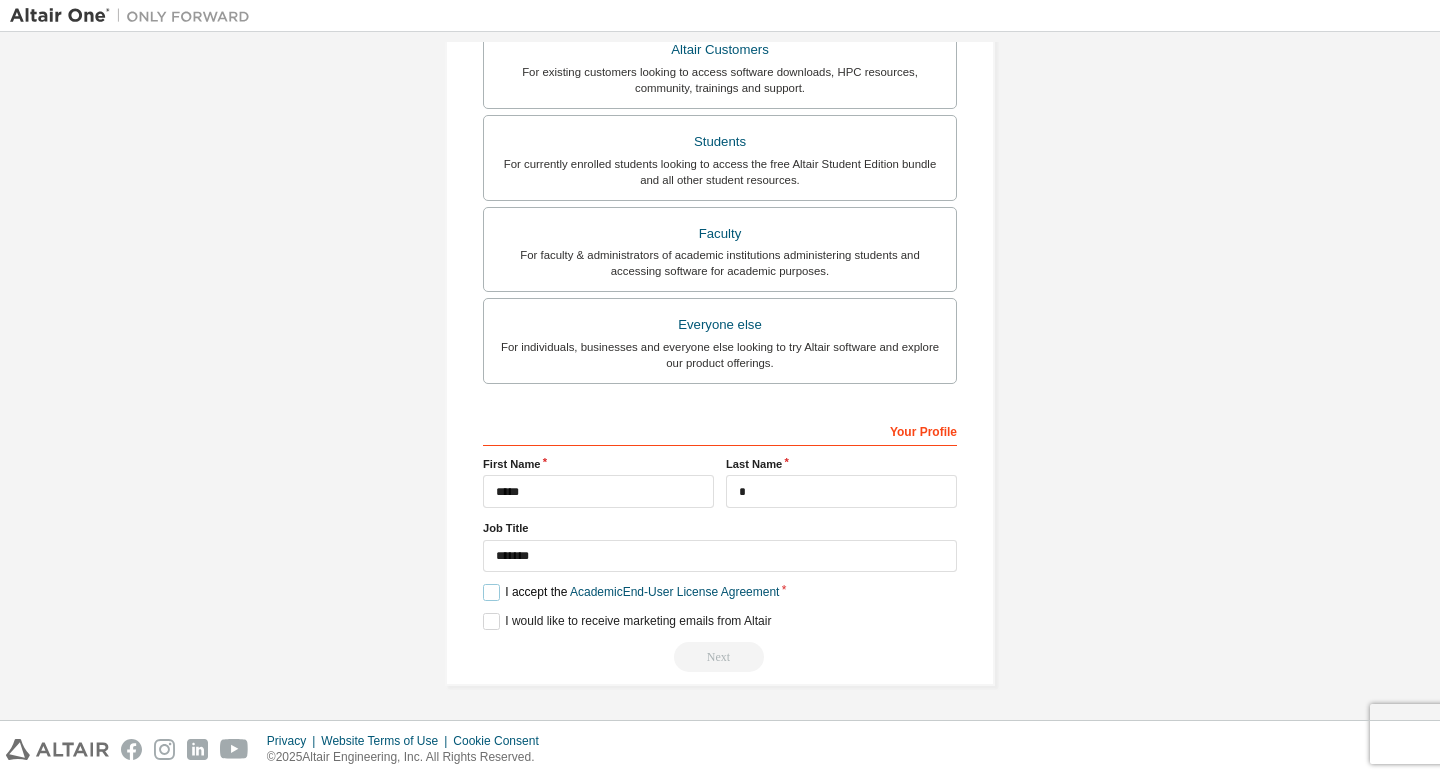 click on "I accept the   Academic   End-User License Agreement" at bounding box center (631, 592) 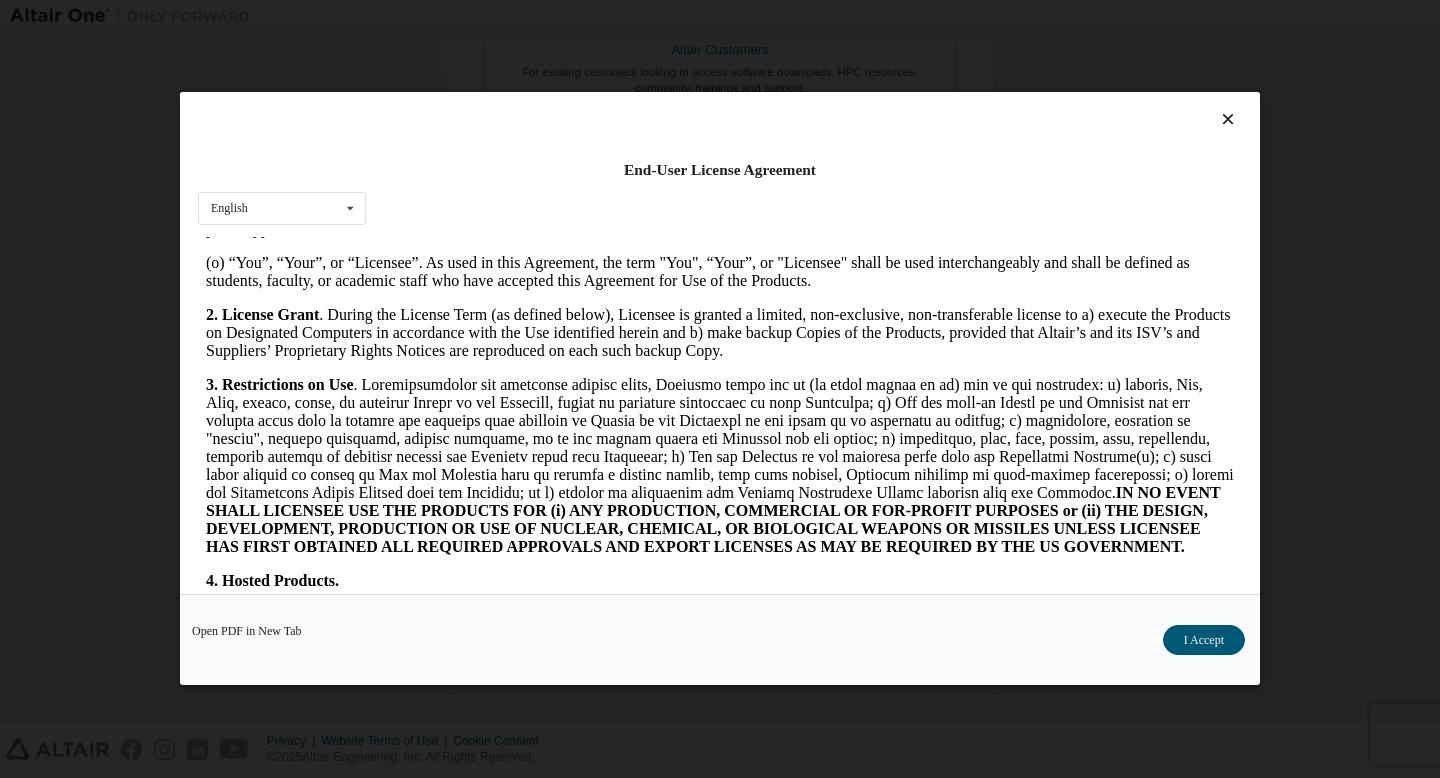 scroll, scrollTop: 1729, scrollLeft: 0, axis: vertical 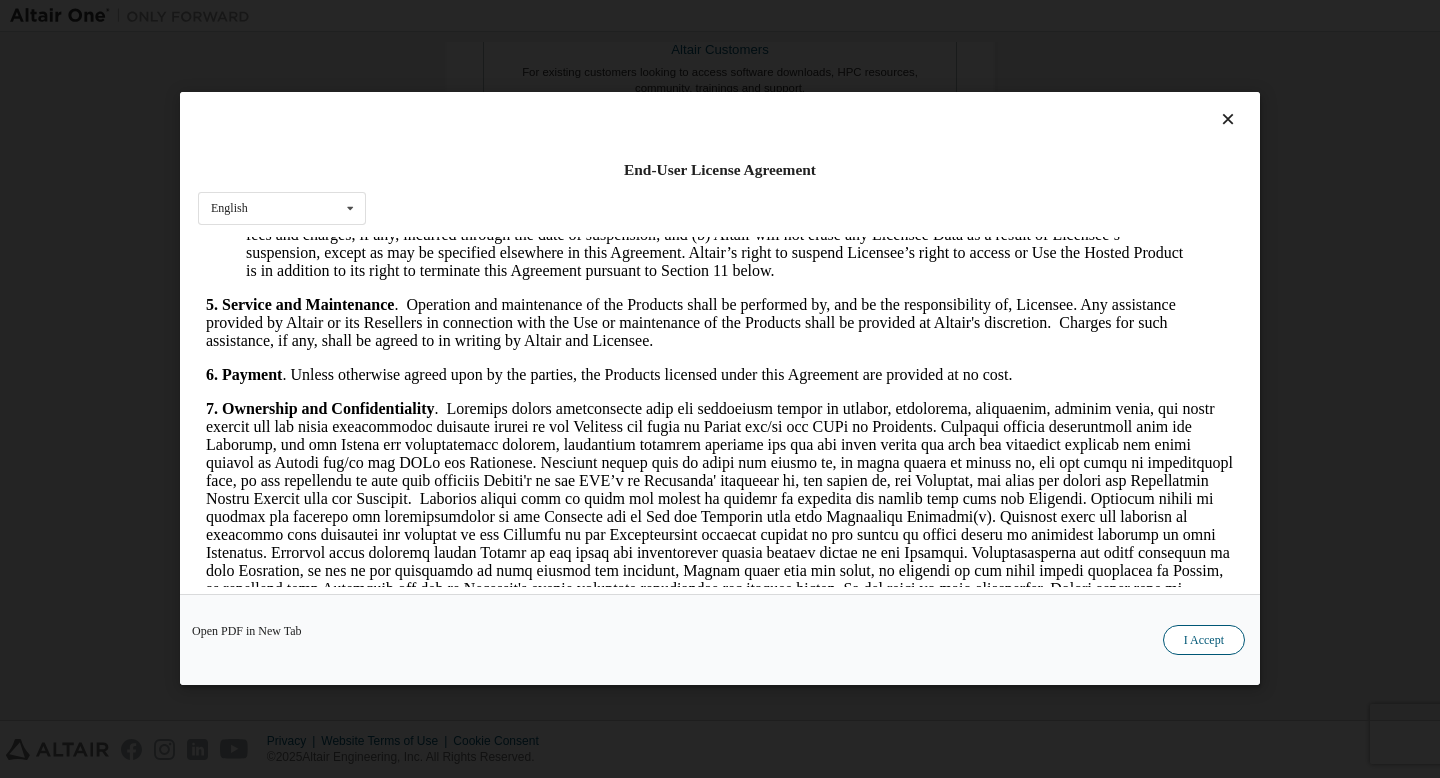 click on "I Accept" at bounding box center [1204, 641] 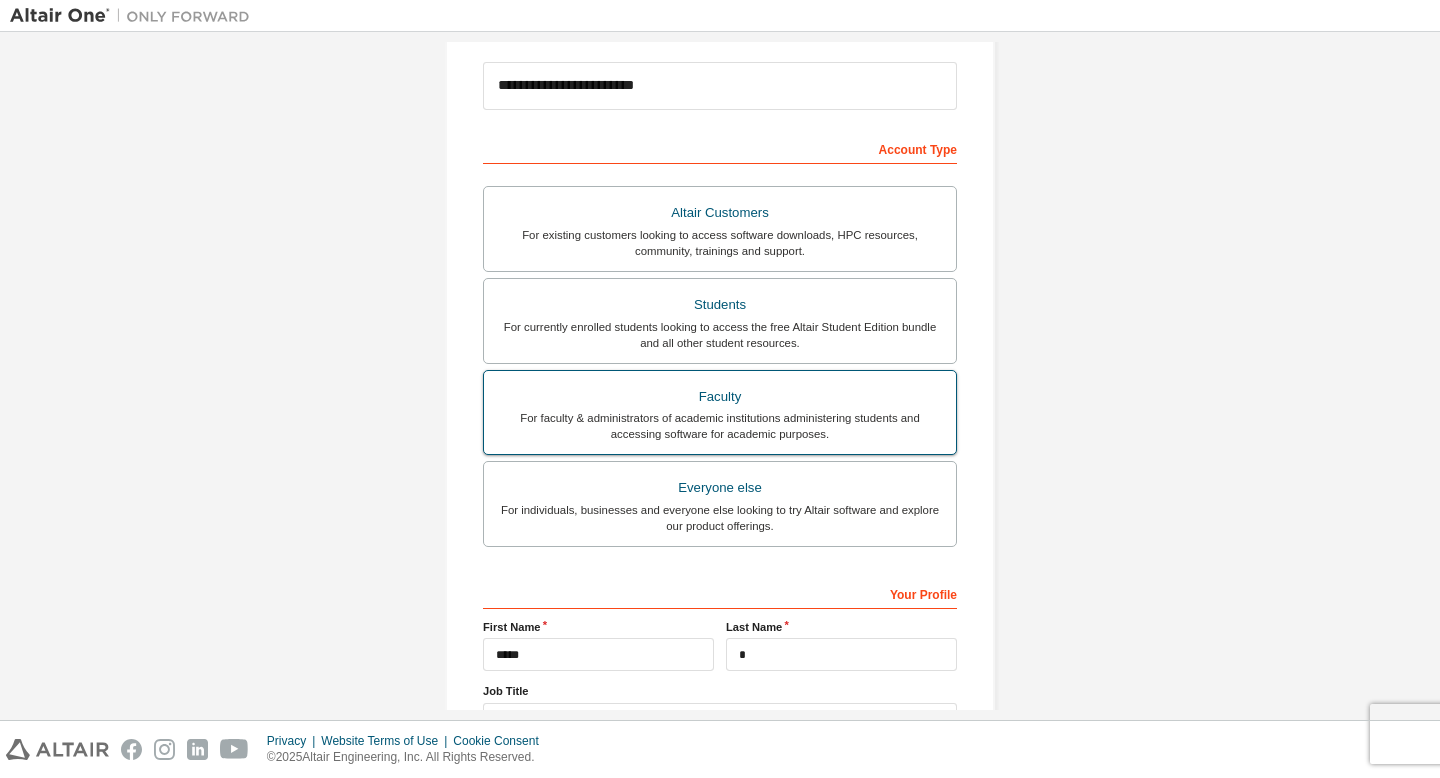 scroll, scrollTop: 391, scrollLeft: 0, axis: vertical 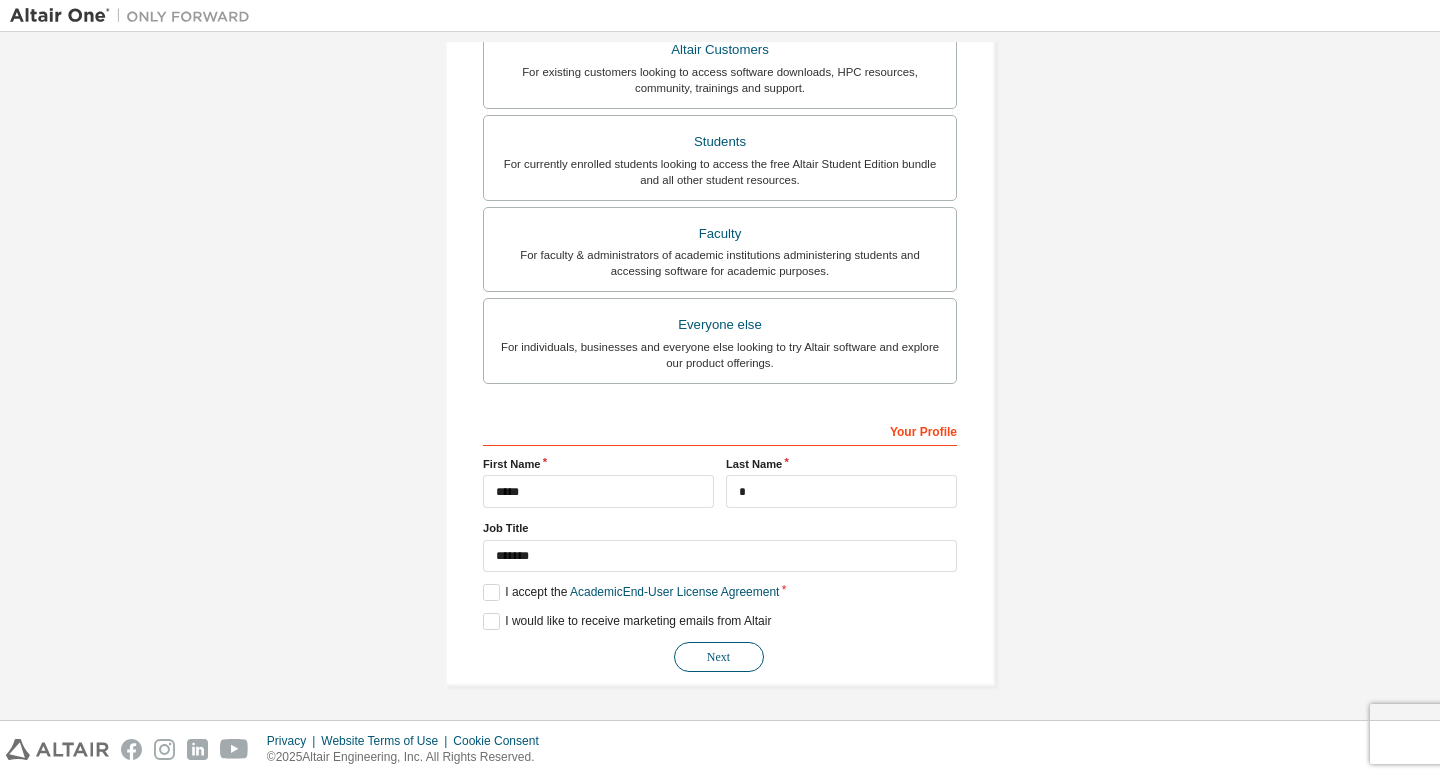 click on "Next" at bounding box center [719, 657] 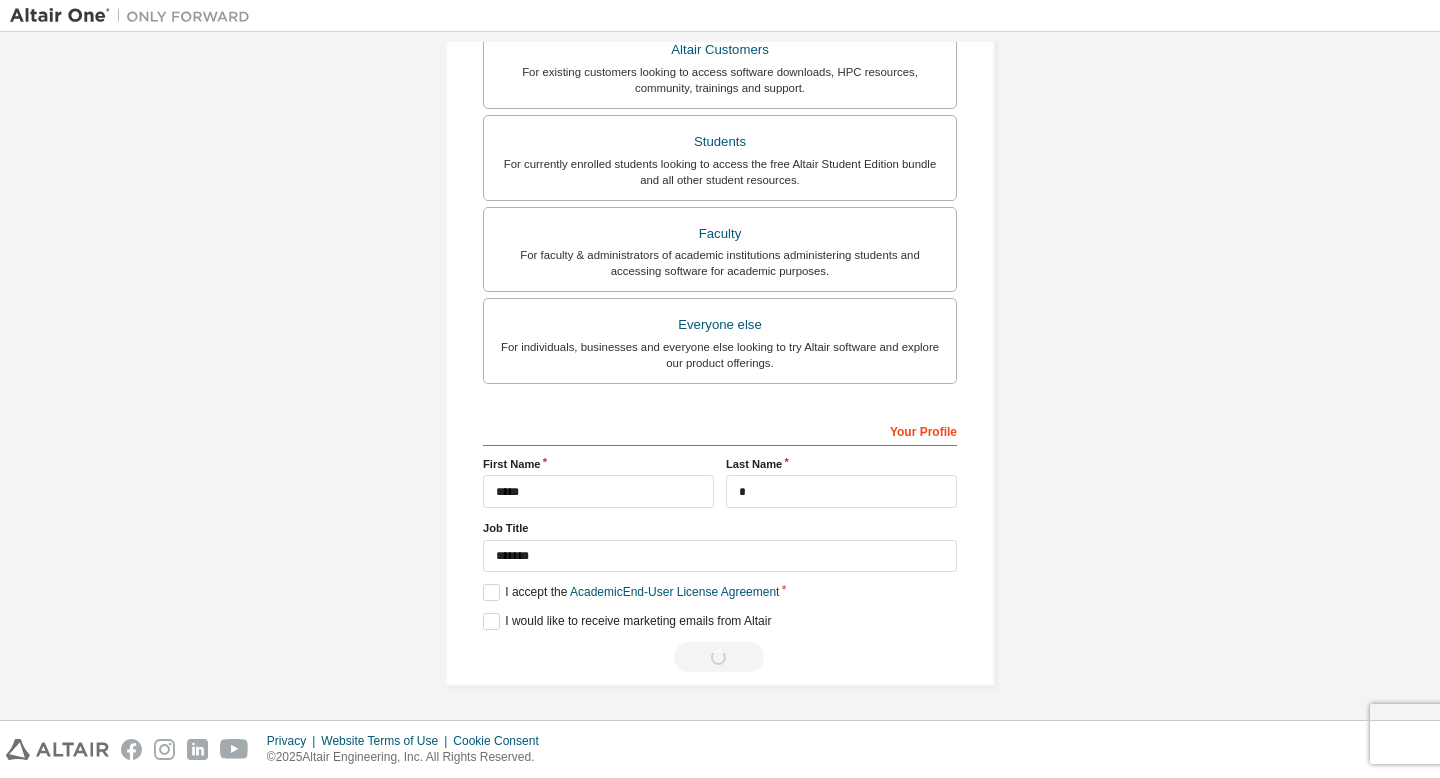 scroll, scrollTop: 0, scrollLeft: 0, axis: both 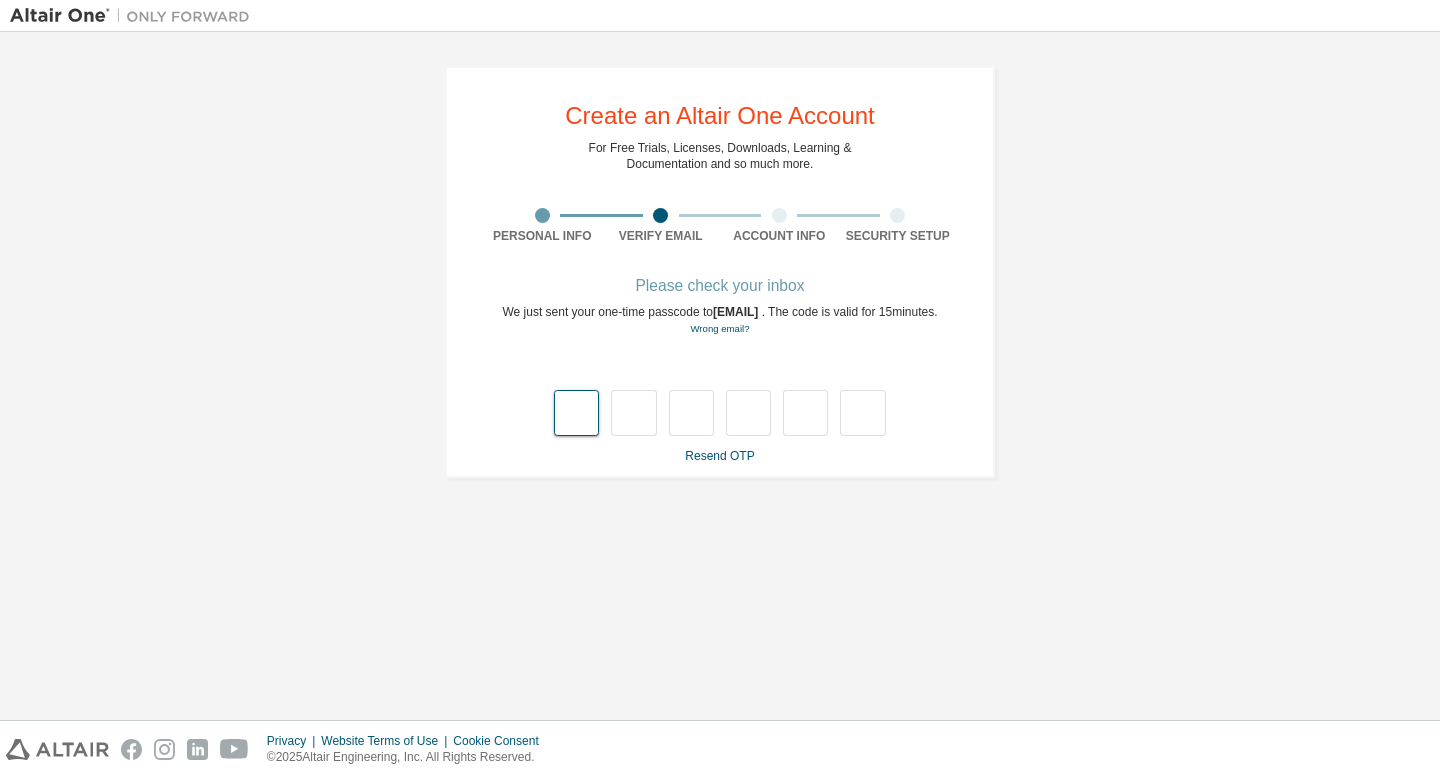 type on "*" 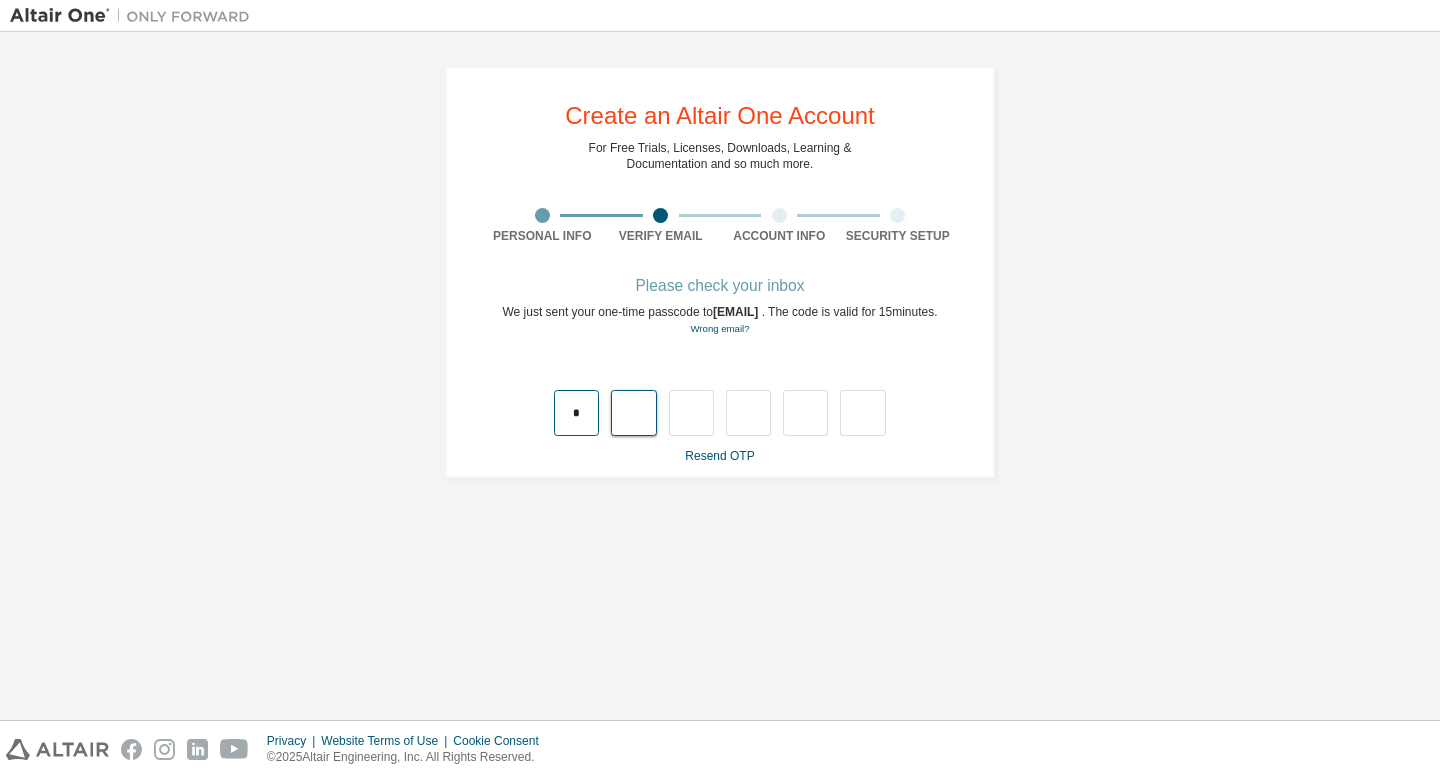 type on "*" 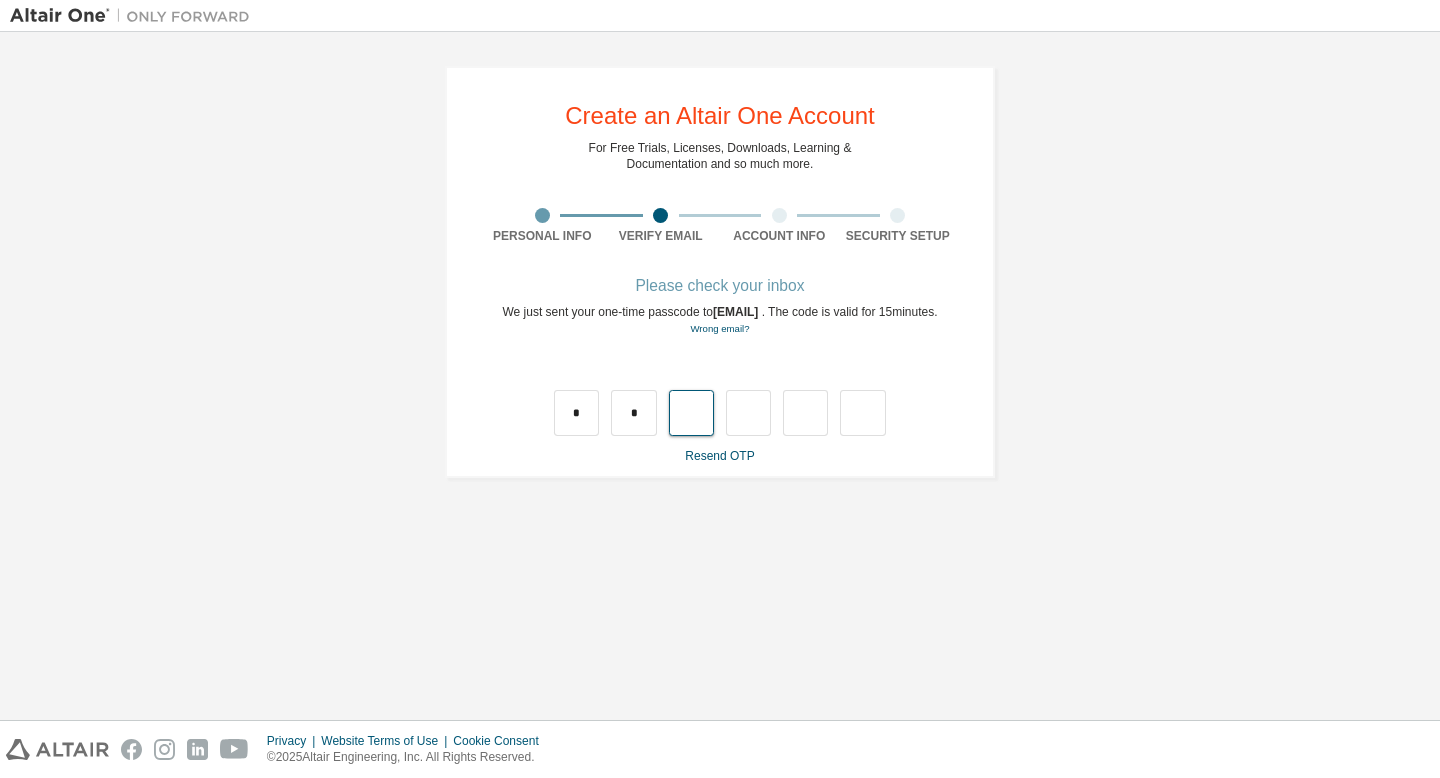 type on "*" 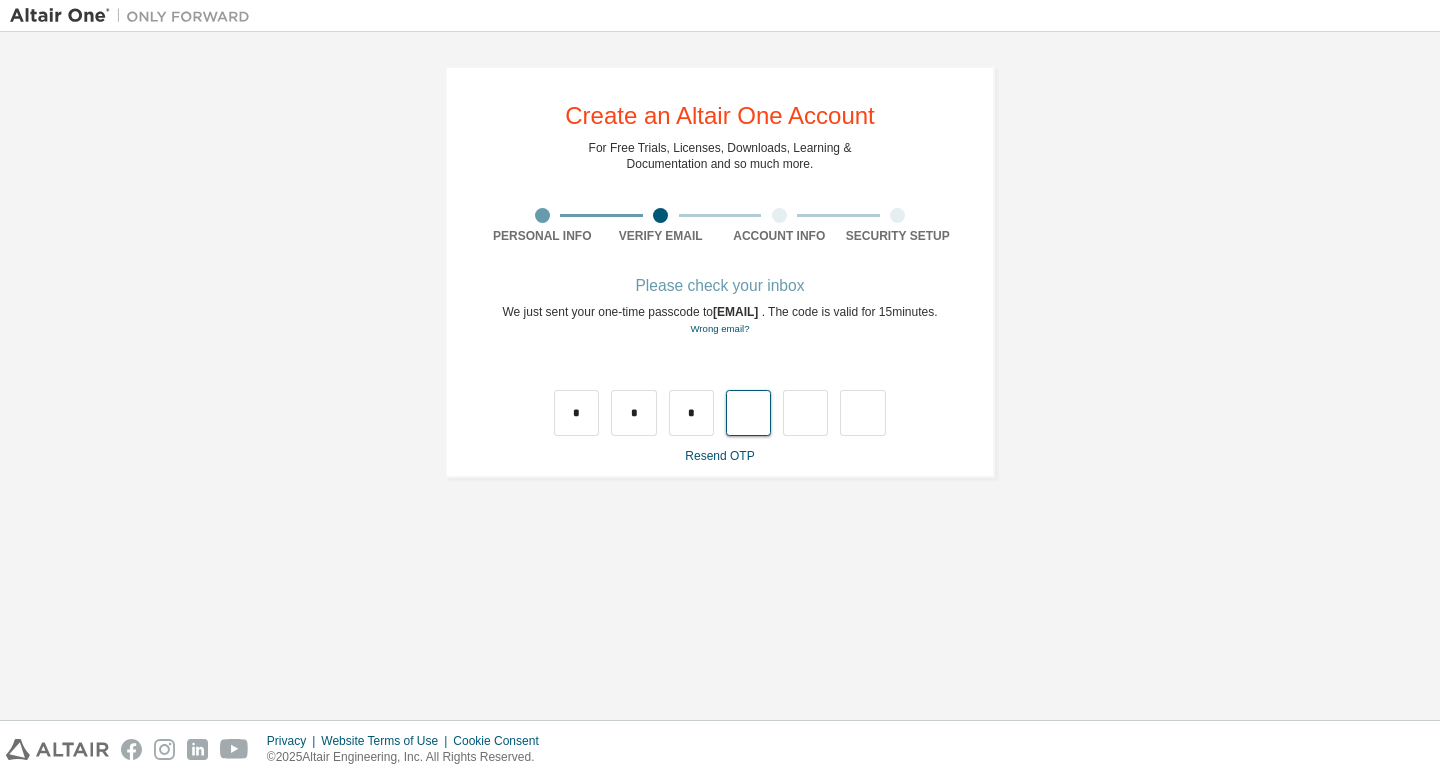 type on "*" 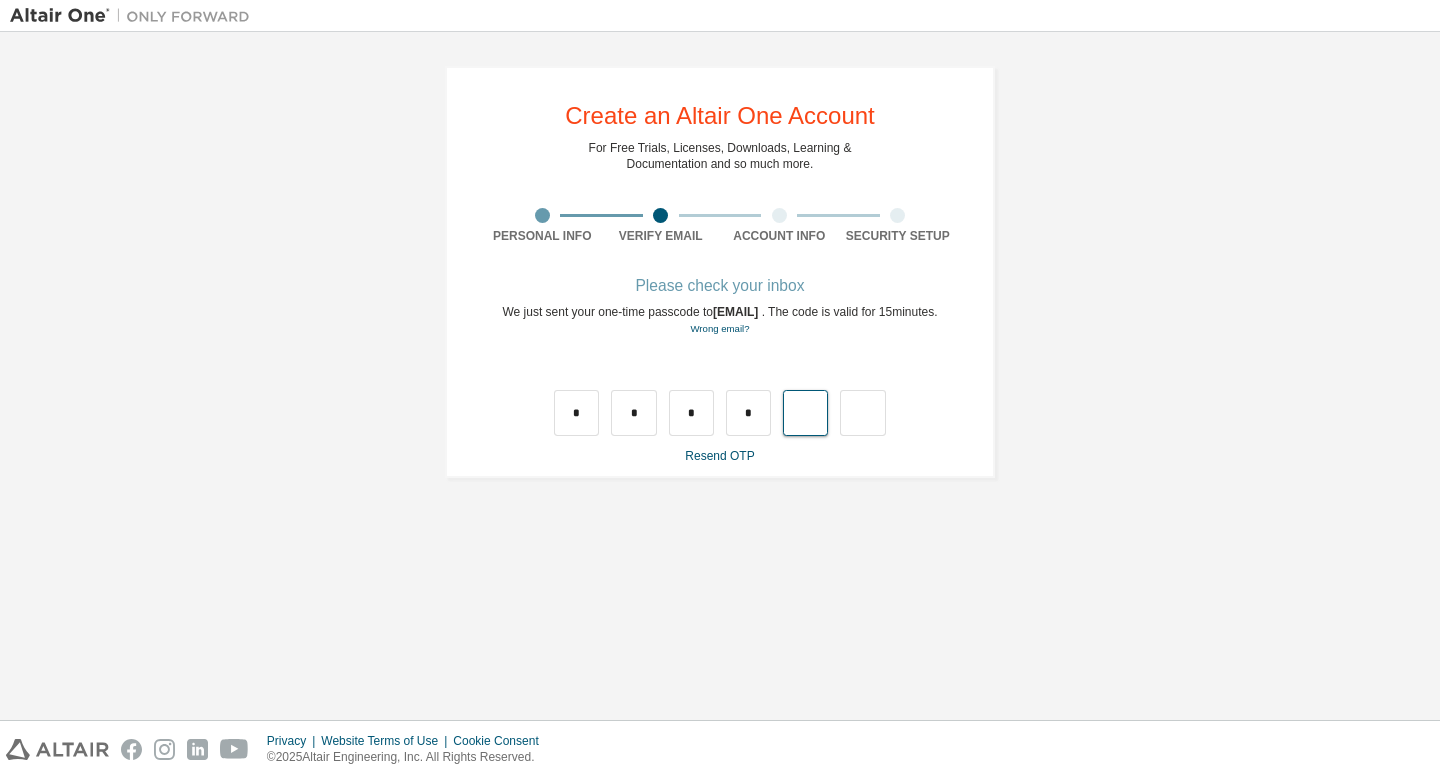 type on "*" 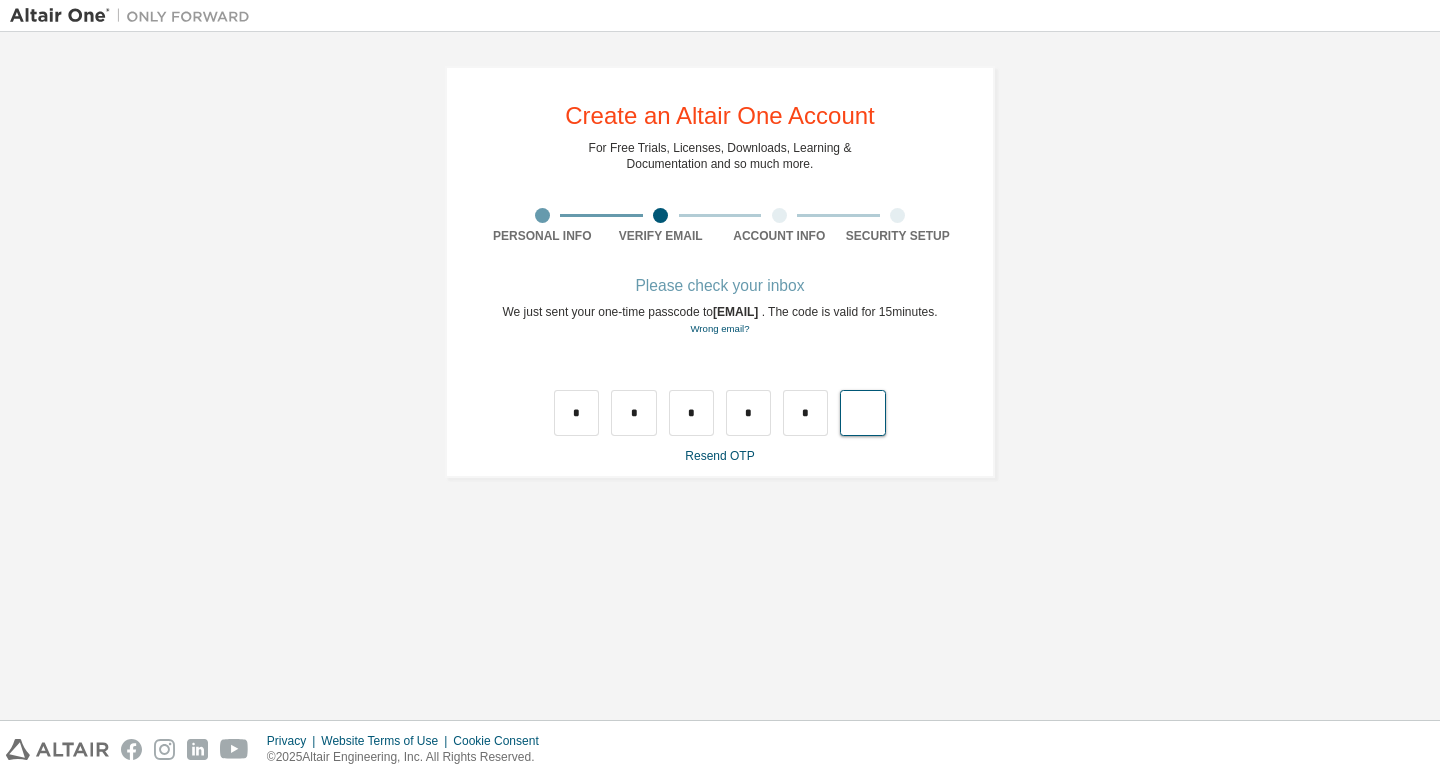 type on "*" 